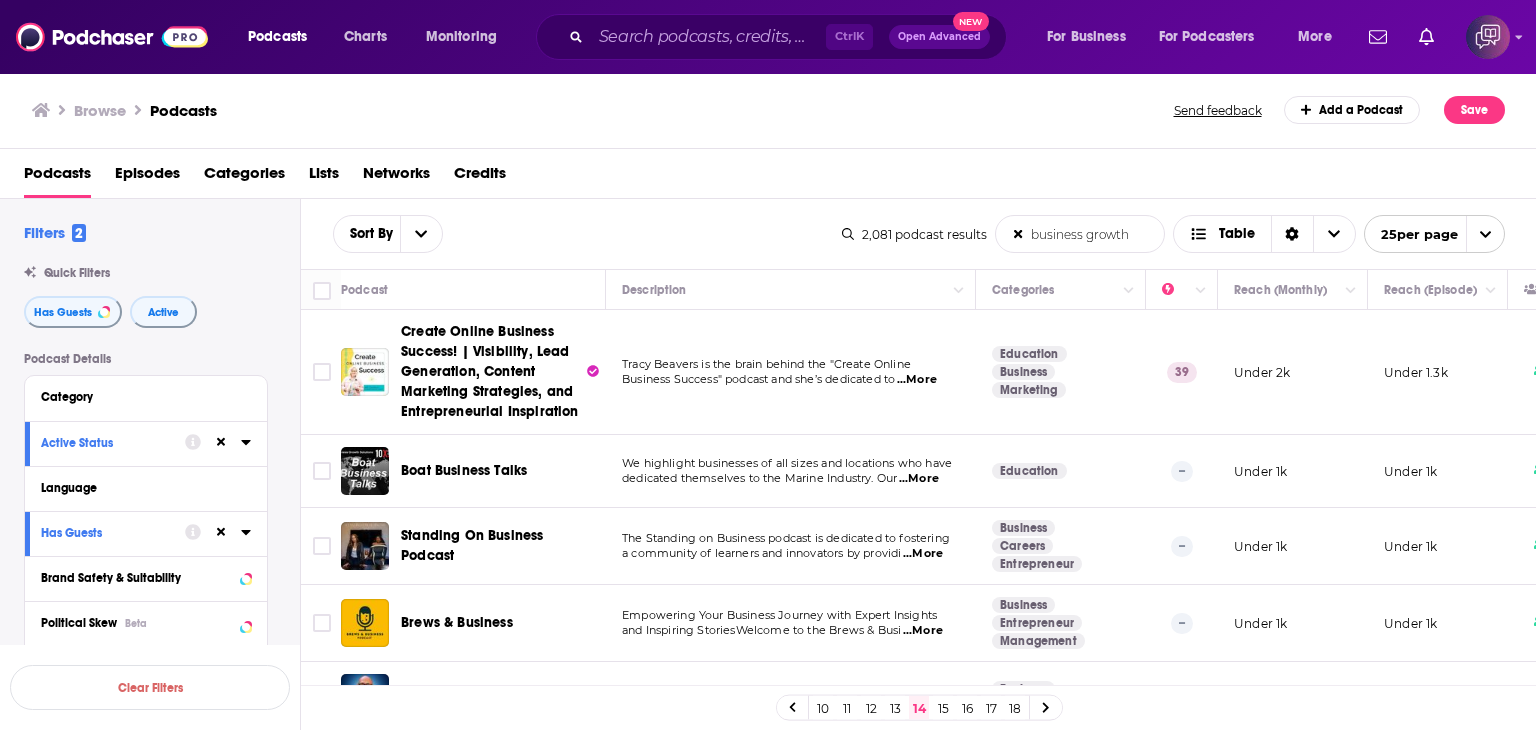 scroll, scrollTop: 0, scrollLeft: 0, axis: both 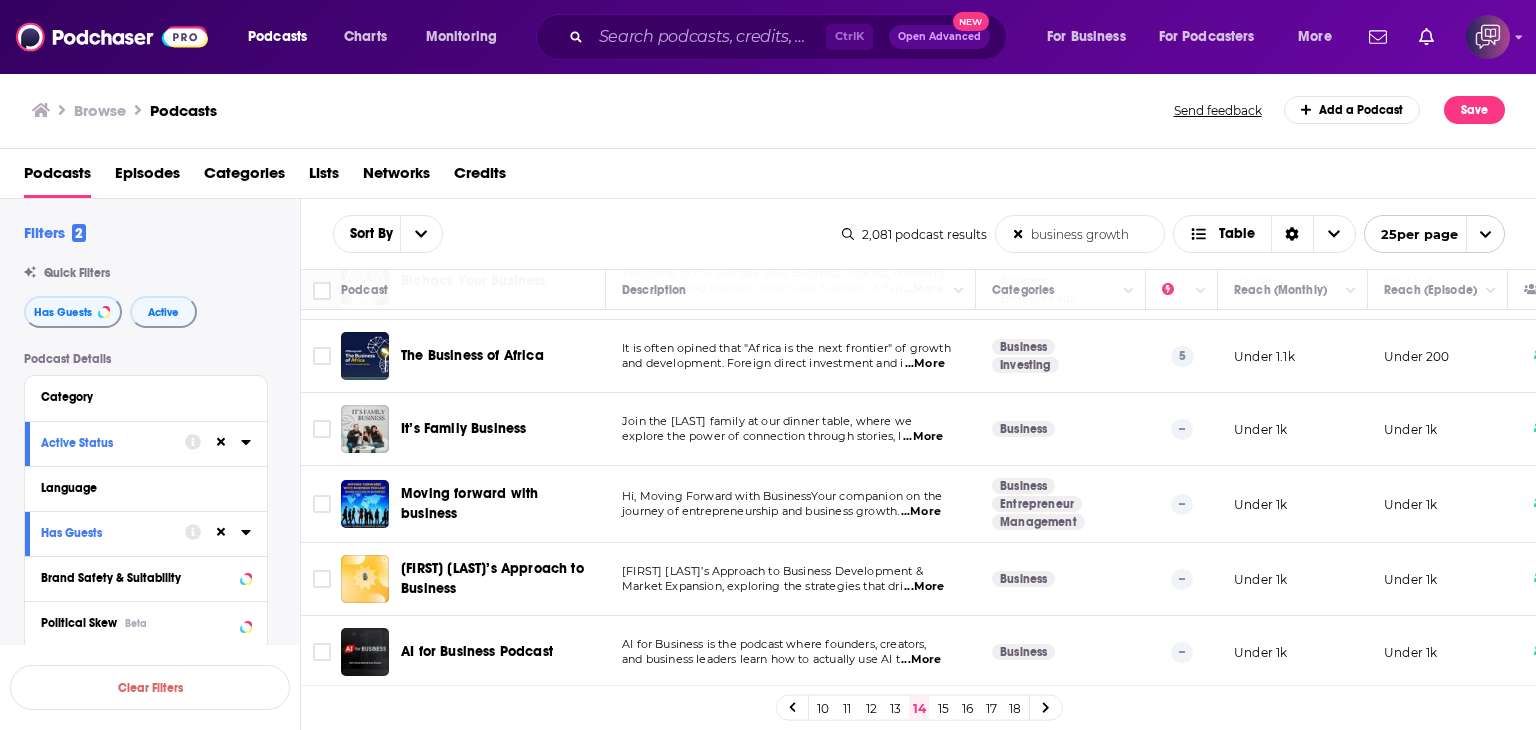 click on "15" at bounding box center (943, 708) 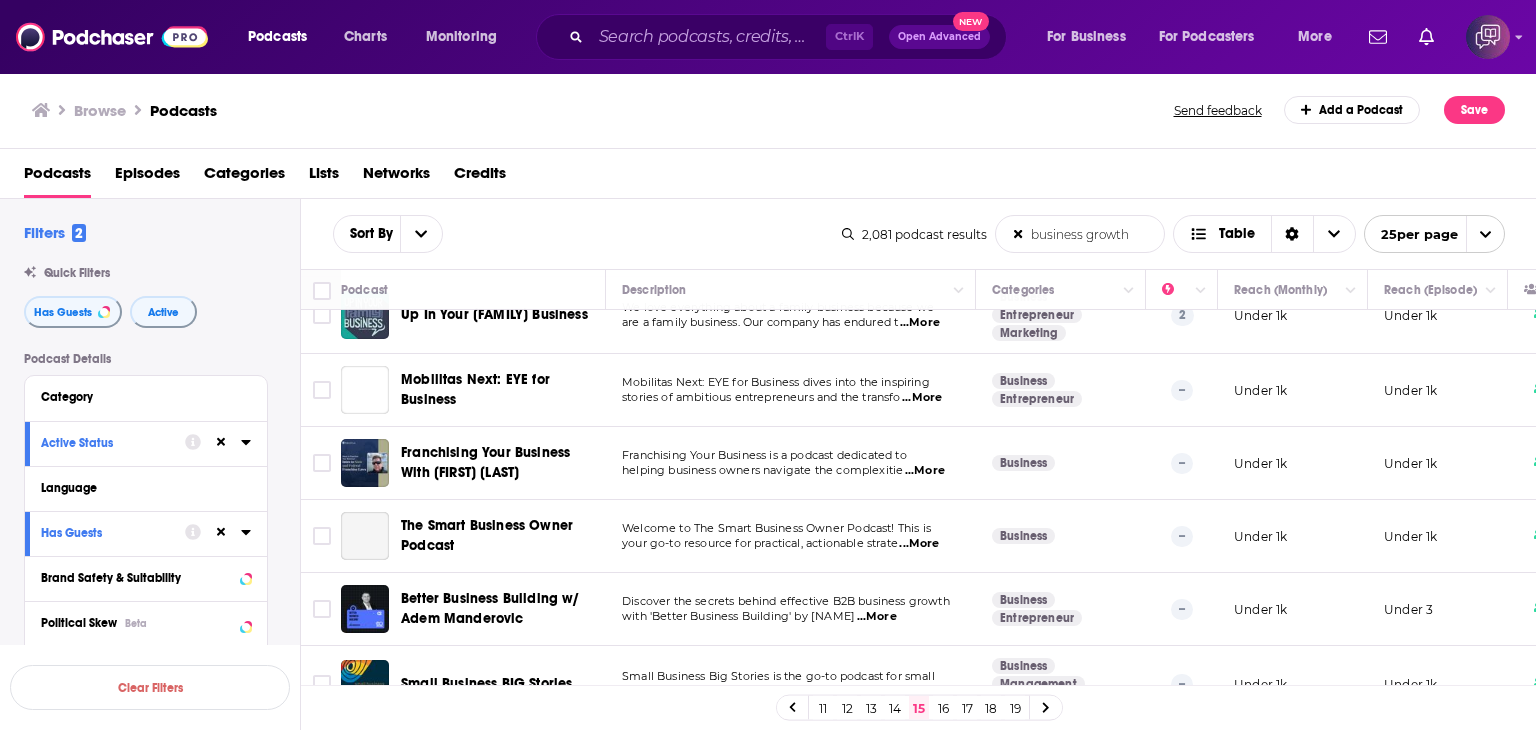 scroll, scrollTop: 1544, scrollLeft: 0, axis: vertical 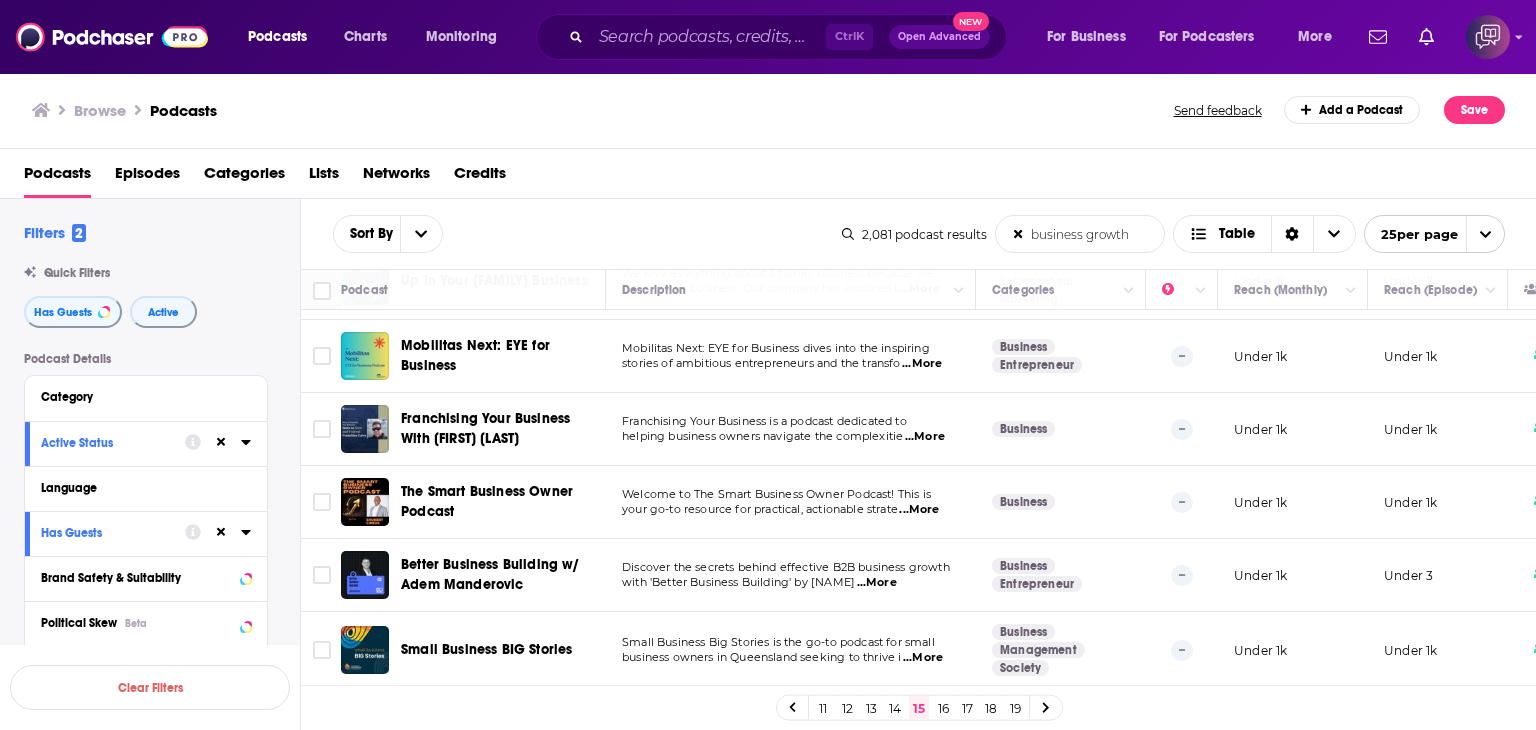 click on "16" at bounding box center (943, 708) 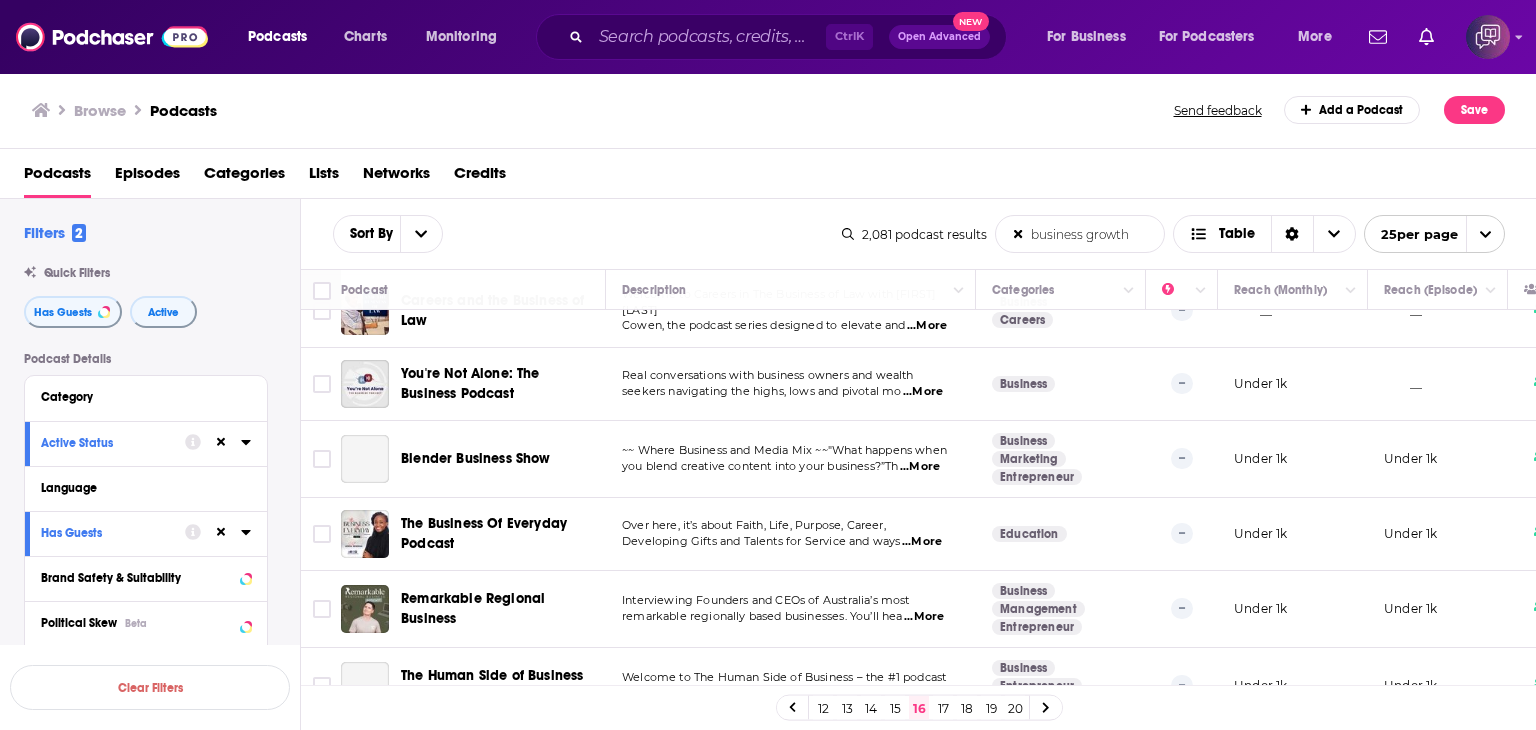scroll, scrollTop: 1560, scrollLeft: 0, axis: vertical 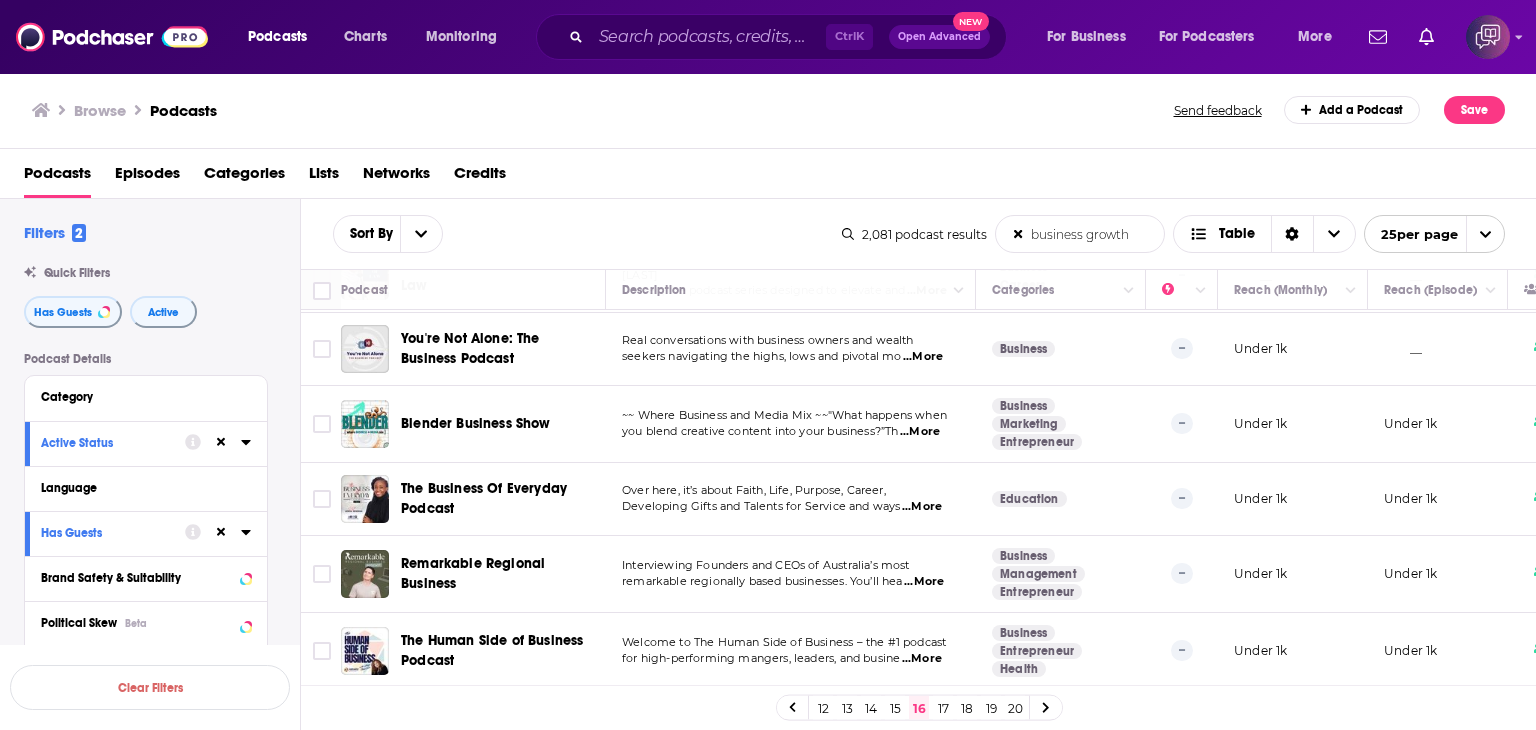 click on "17" at bounding box center [943, 708] 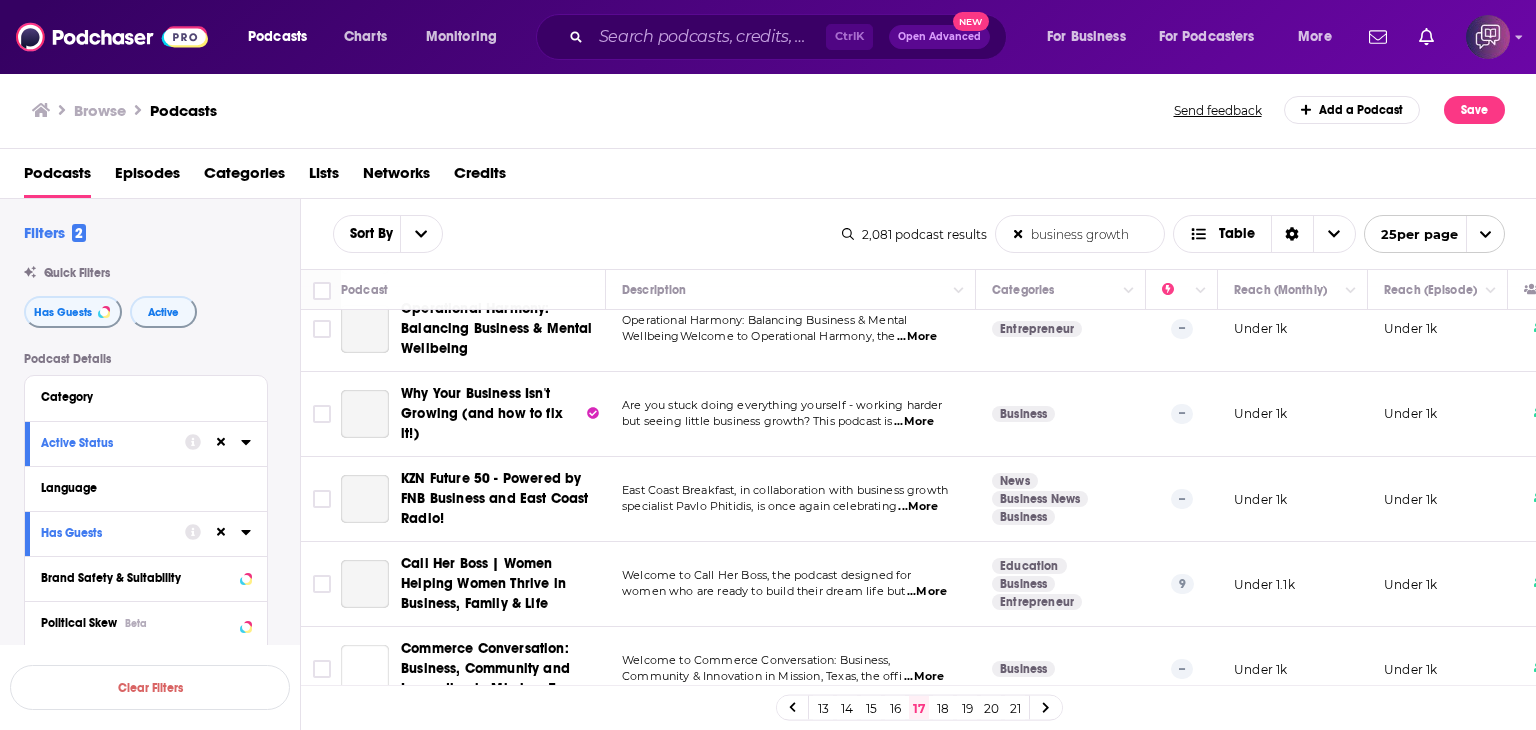 scroll, scrollTop: 1704, scrollLeft: 0, axis: vertical 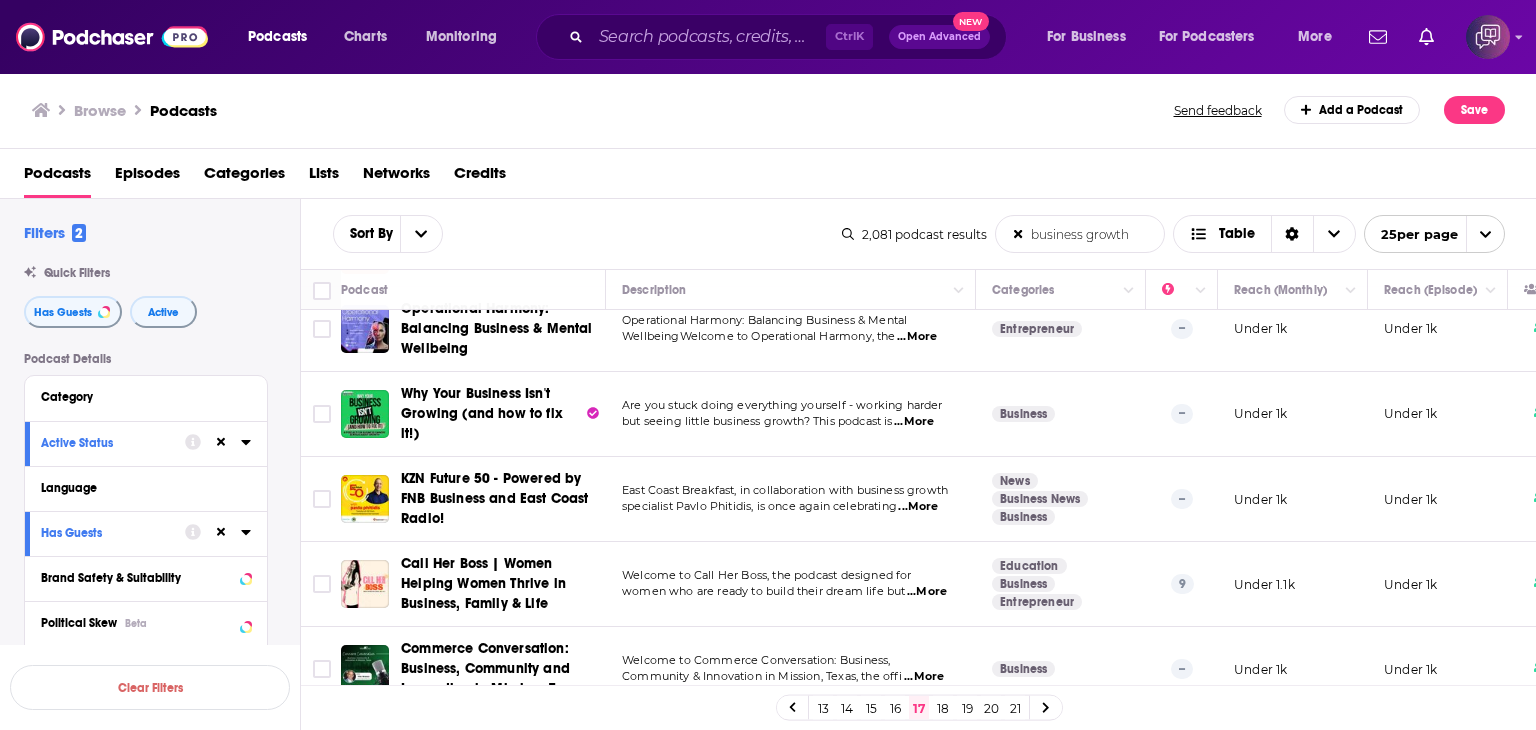 drag, startPoint x: 1087, startPoint y: 231, endPoint x: 1155, endPoint y: 229, distance: 68.0294 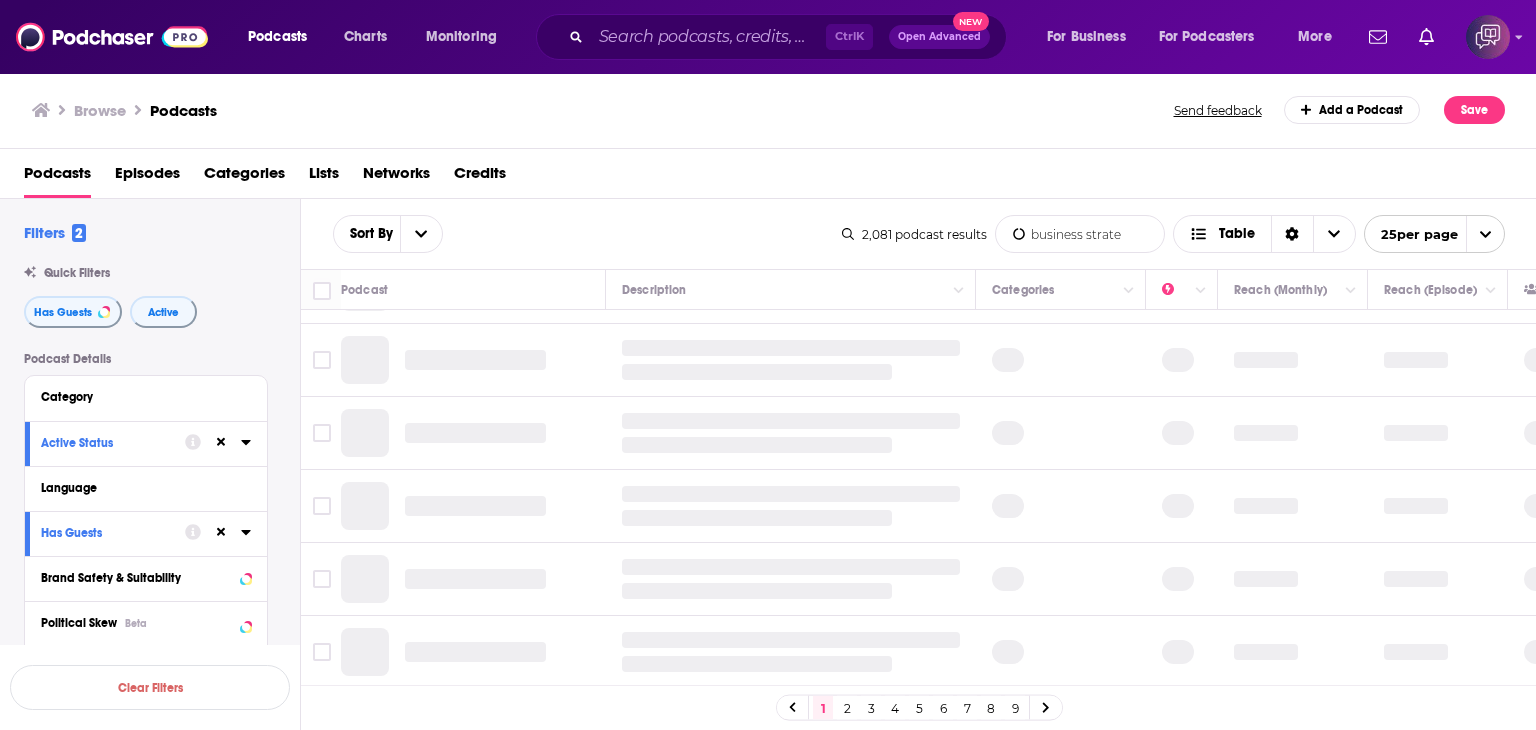 scroll, scrollTop: 0, scrollLeft: 0, axis: both 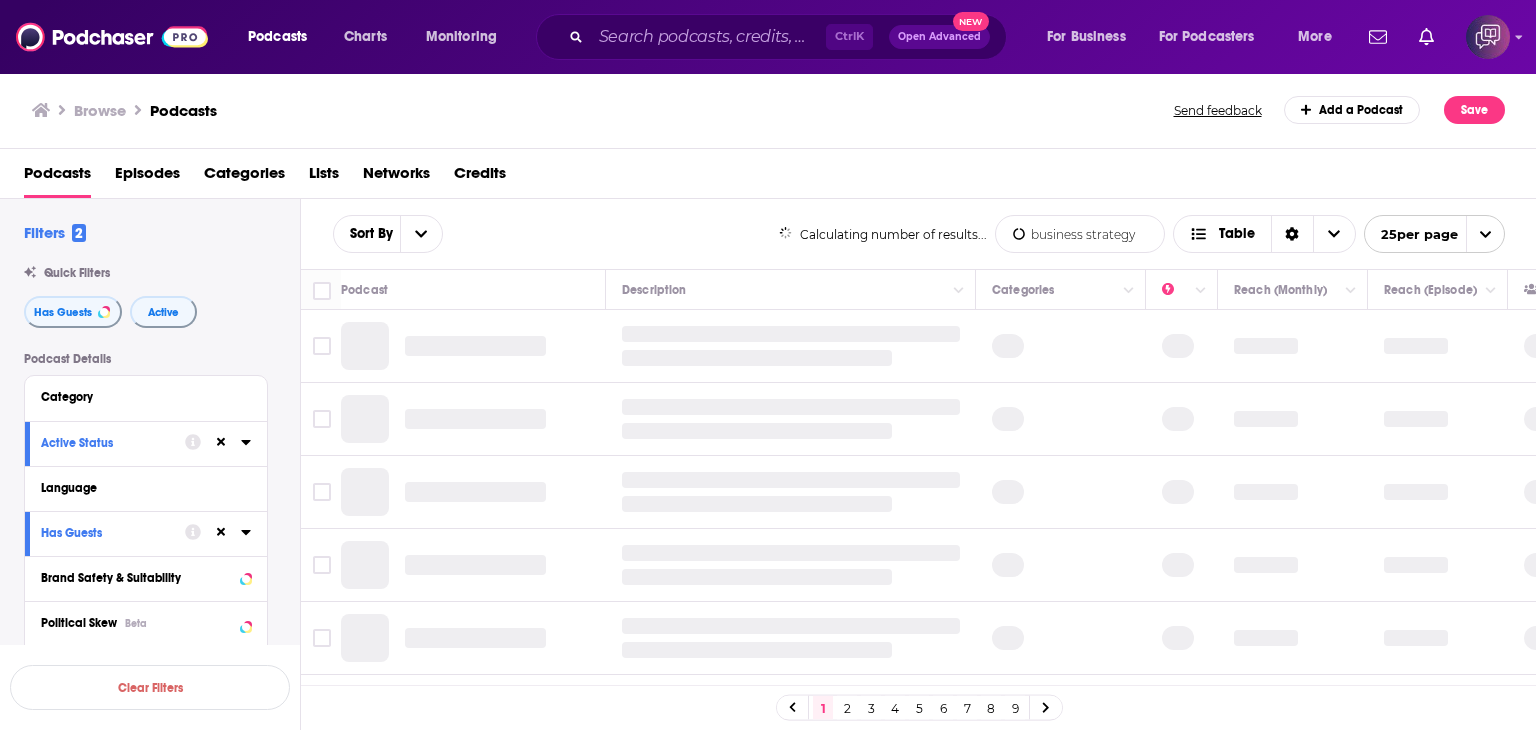 type on "business strategy" 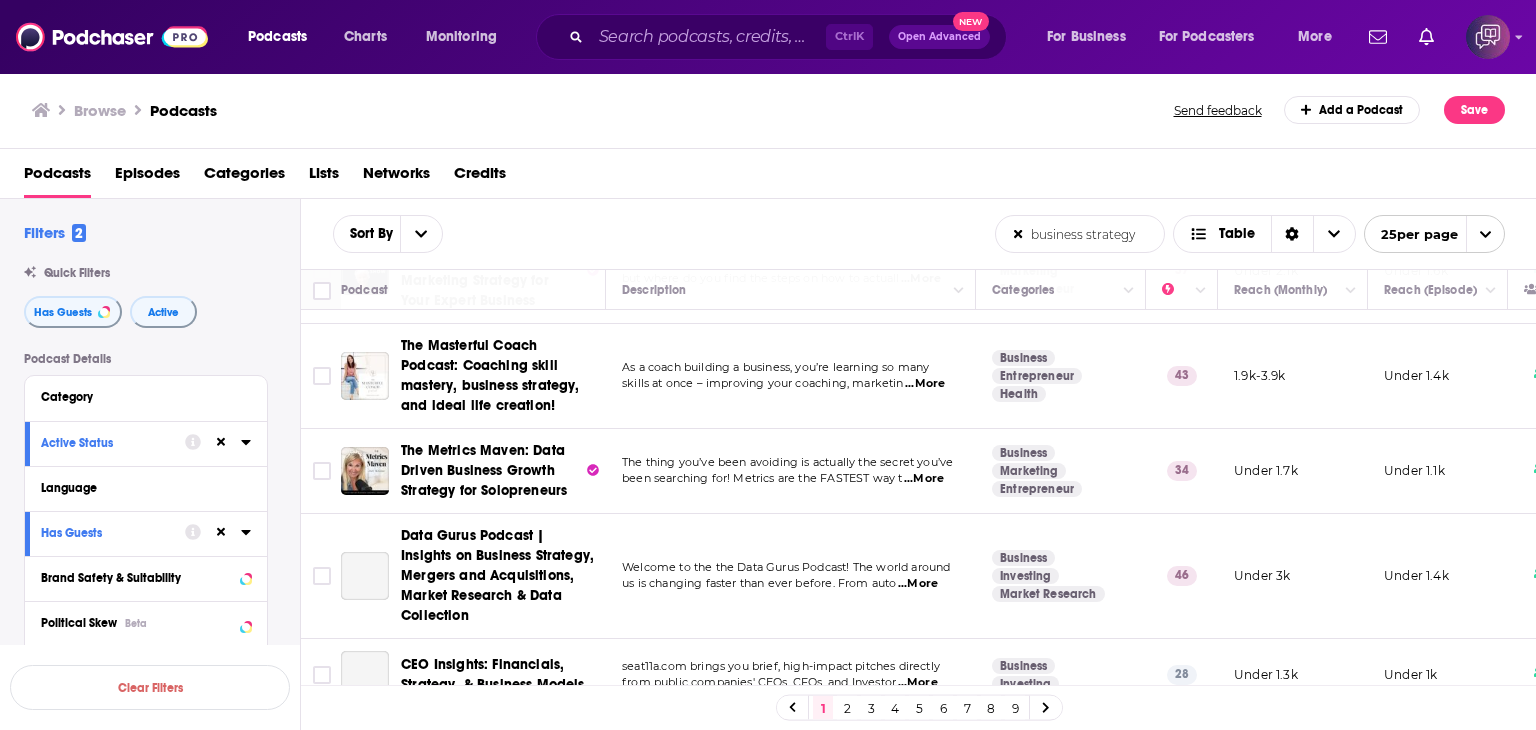 scroll, scrollTop: 600, scrollLeft: 0, axis: vertical 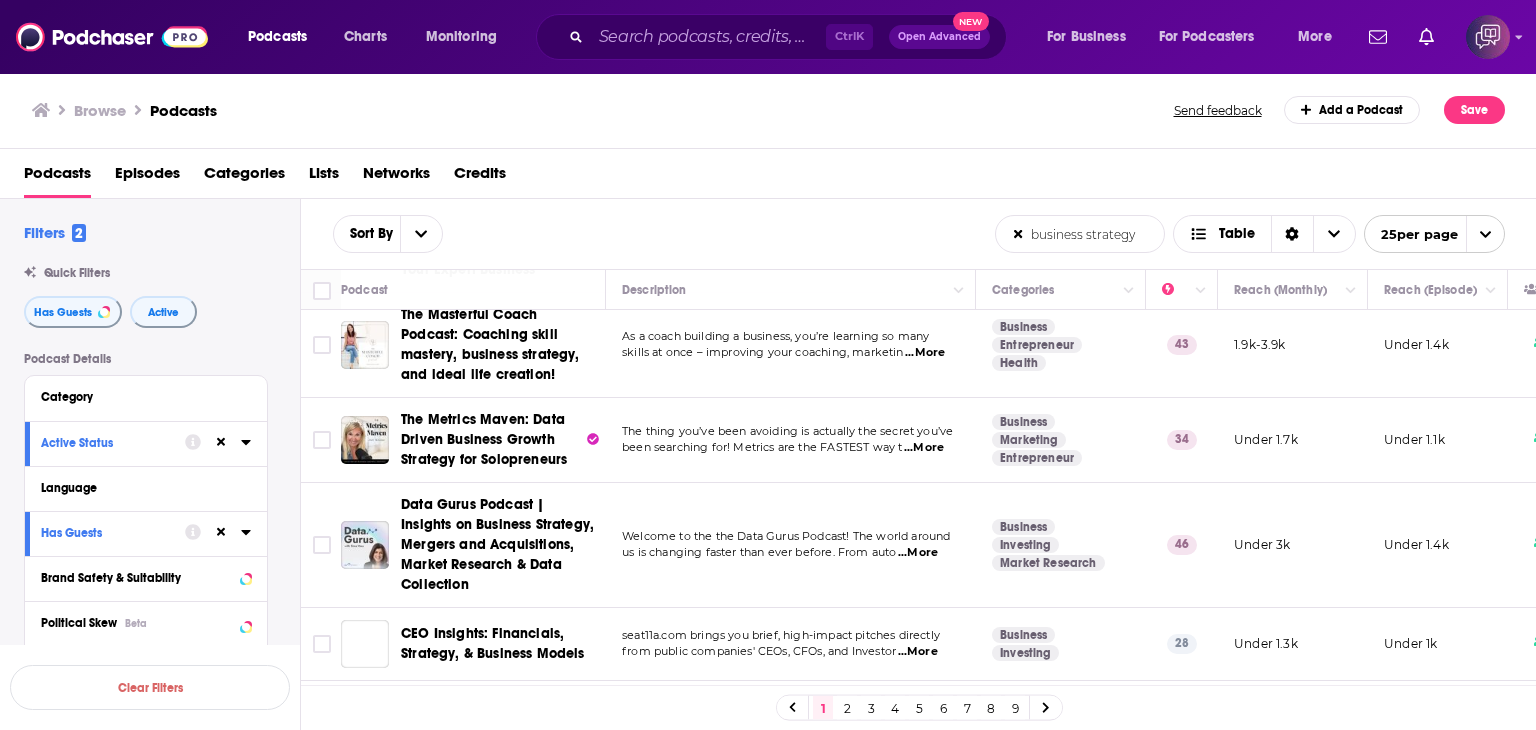 click on "3" at bounding box center [871, 708] 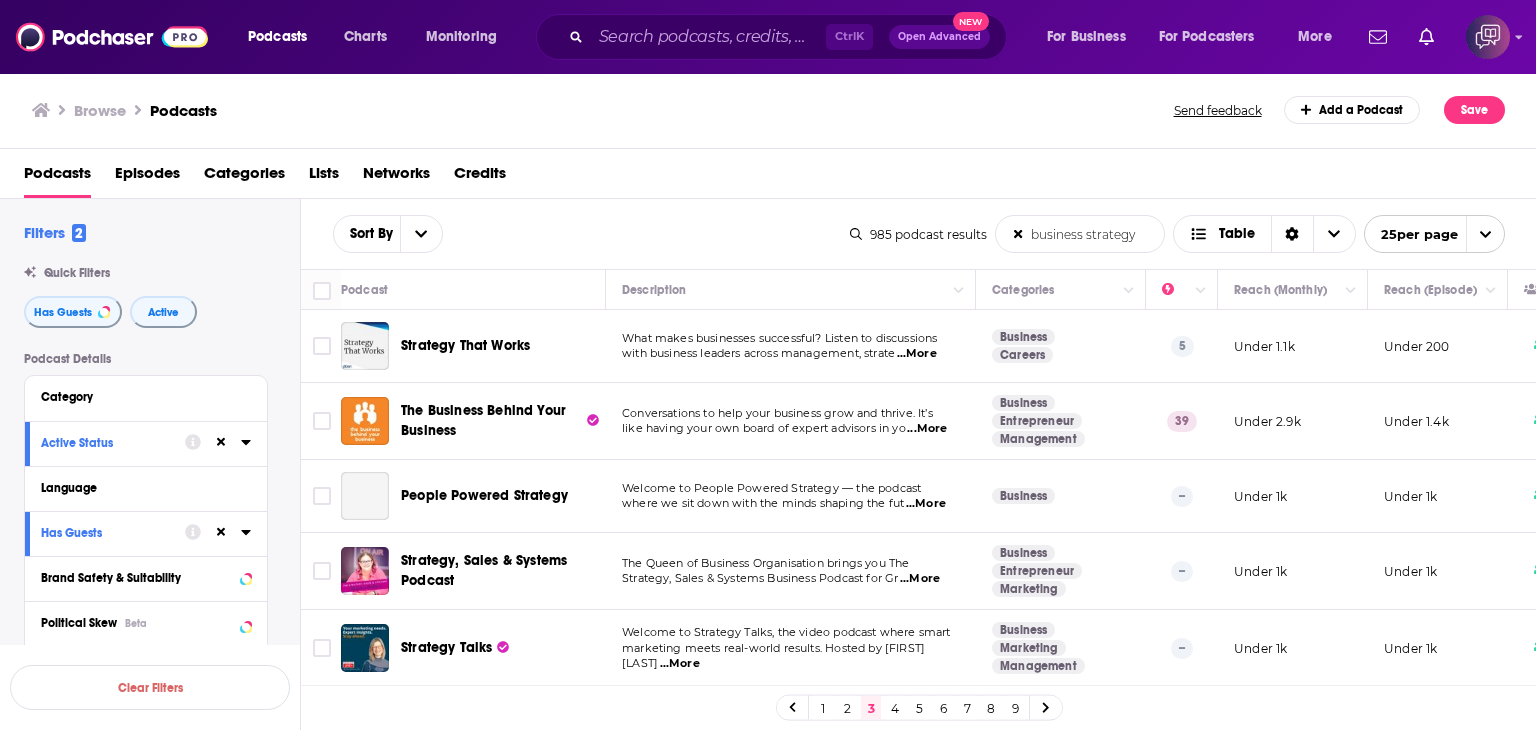 scroll, scrollTop: 400, scrollLeft: 0, axis: vertical 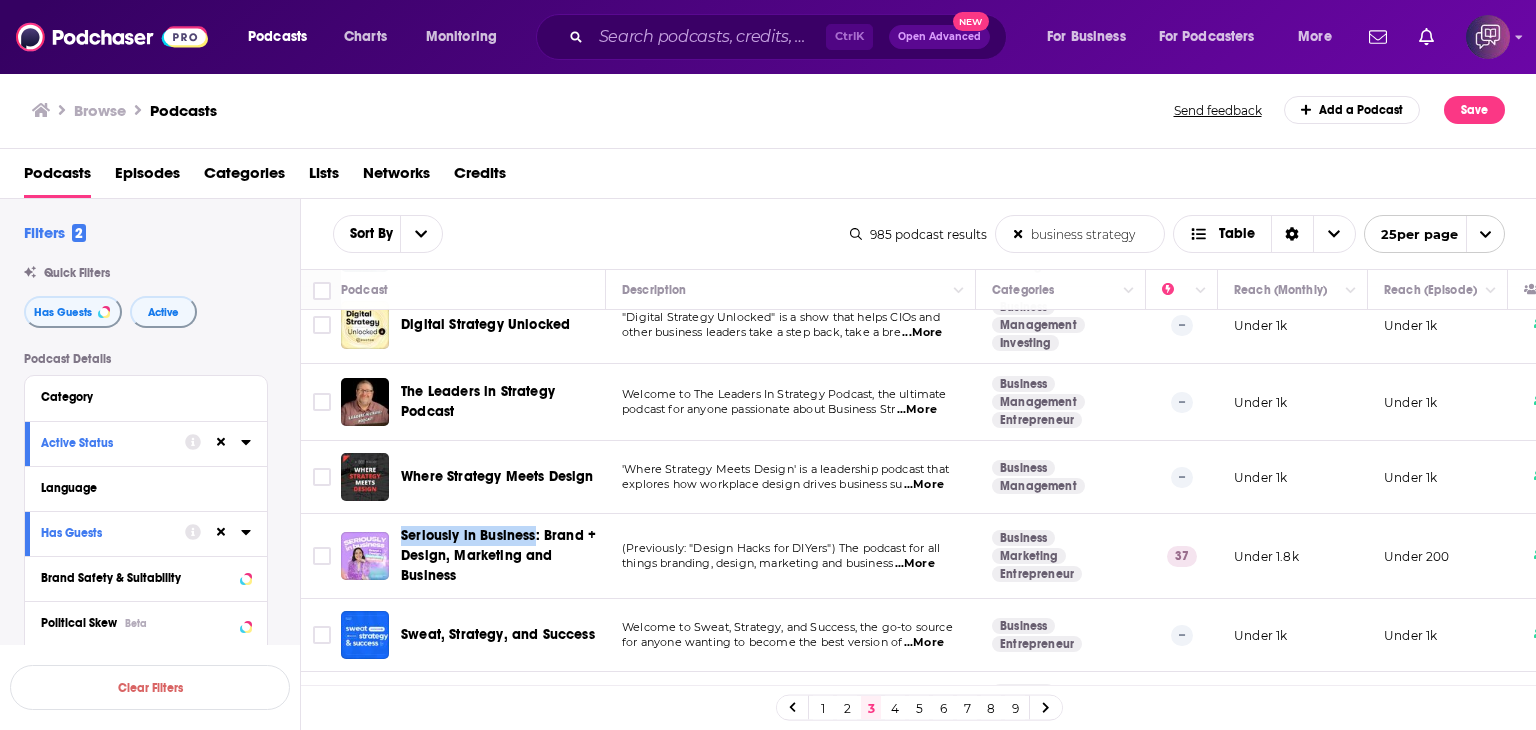drag, startPoint x: 400, startPoint y: 516, endPoint x: 535, endPoint y: 515, distance: 135.00371 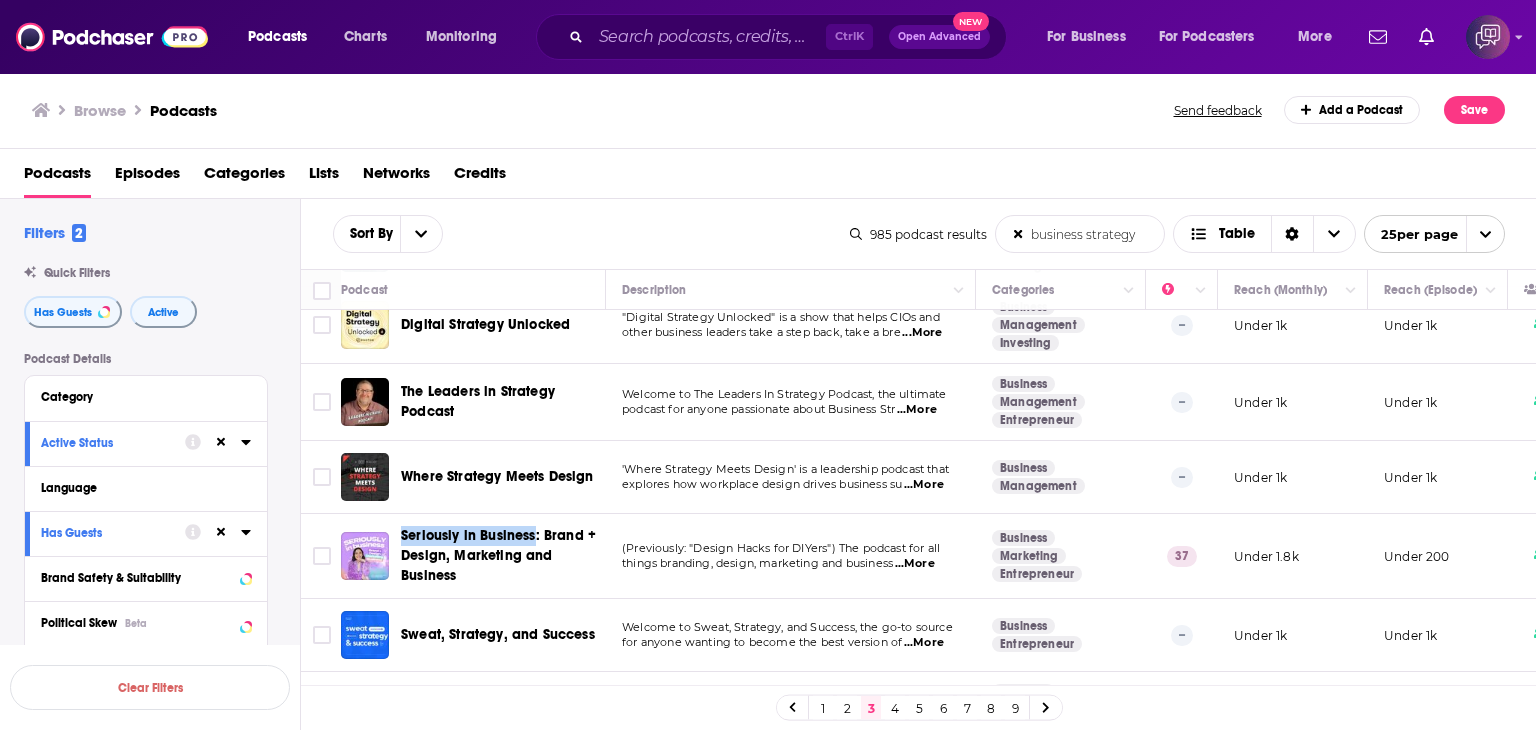 click on "Seriously in Business: Brand + Design, Marketing and Business" at bounding box center (473, 556) 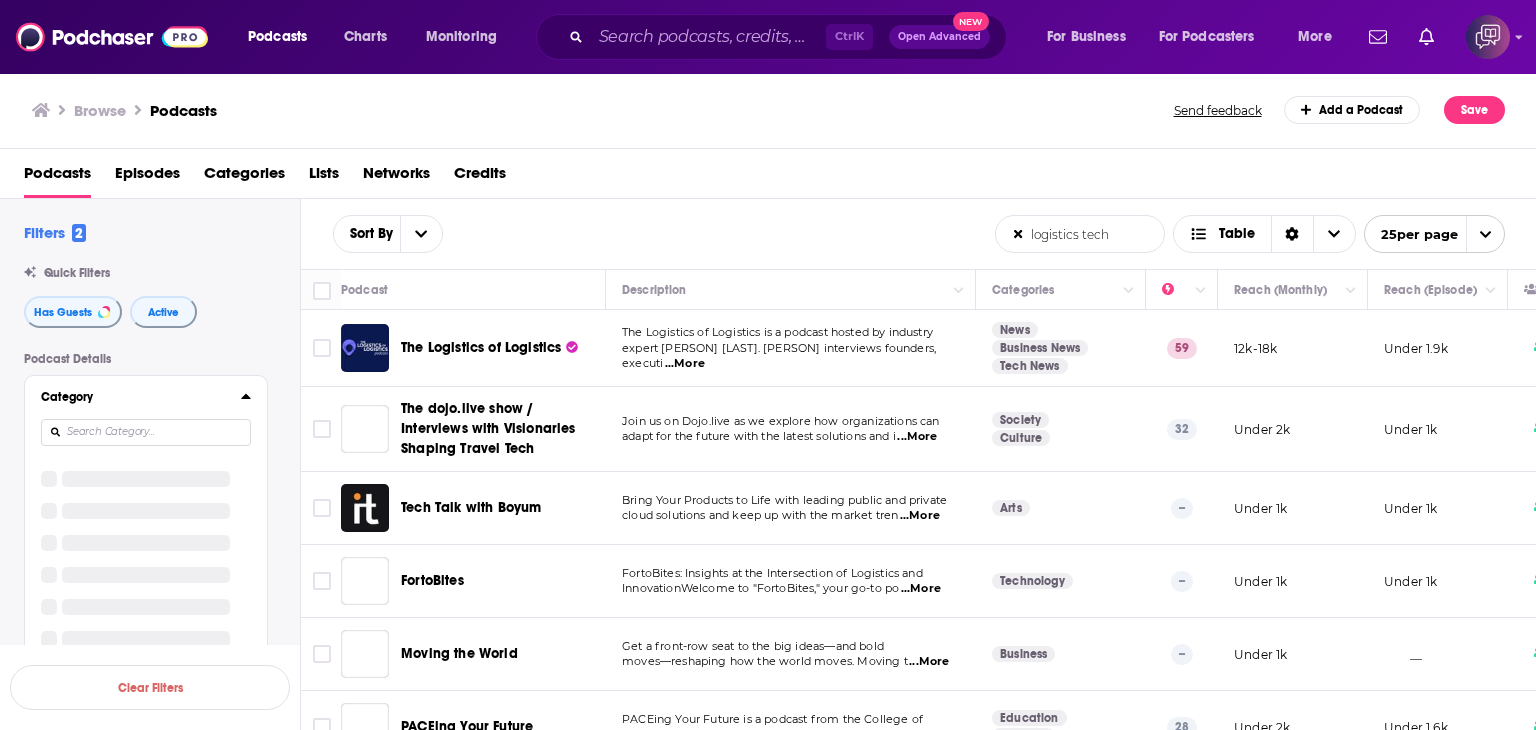 scroll, scrollTop: 0, scrollLeft: 0, axis: both 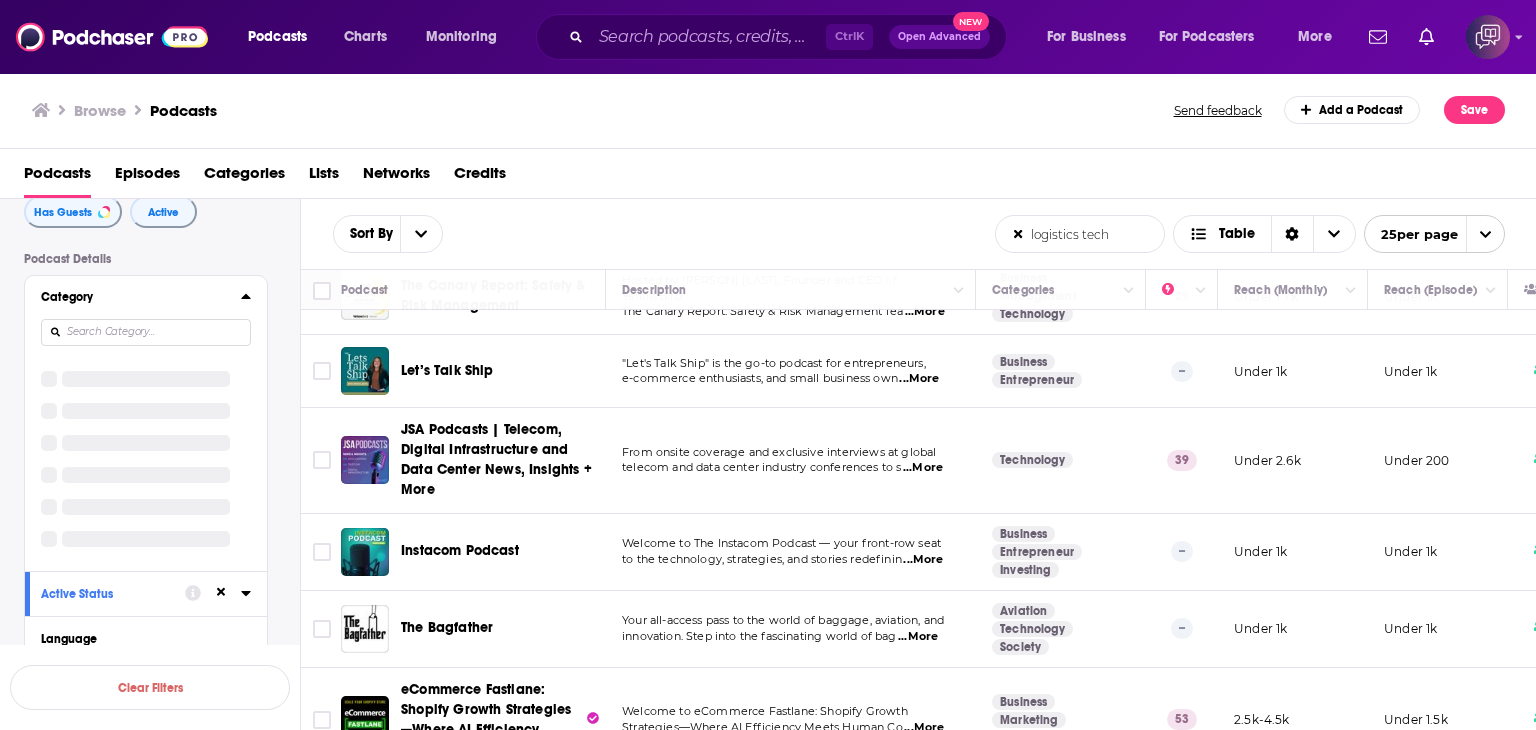 drag, startPoint x: 1120, startPoint y: 229, endPoint x: 961, endPoint y: 233, distance: 159.05031 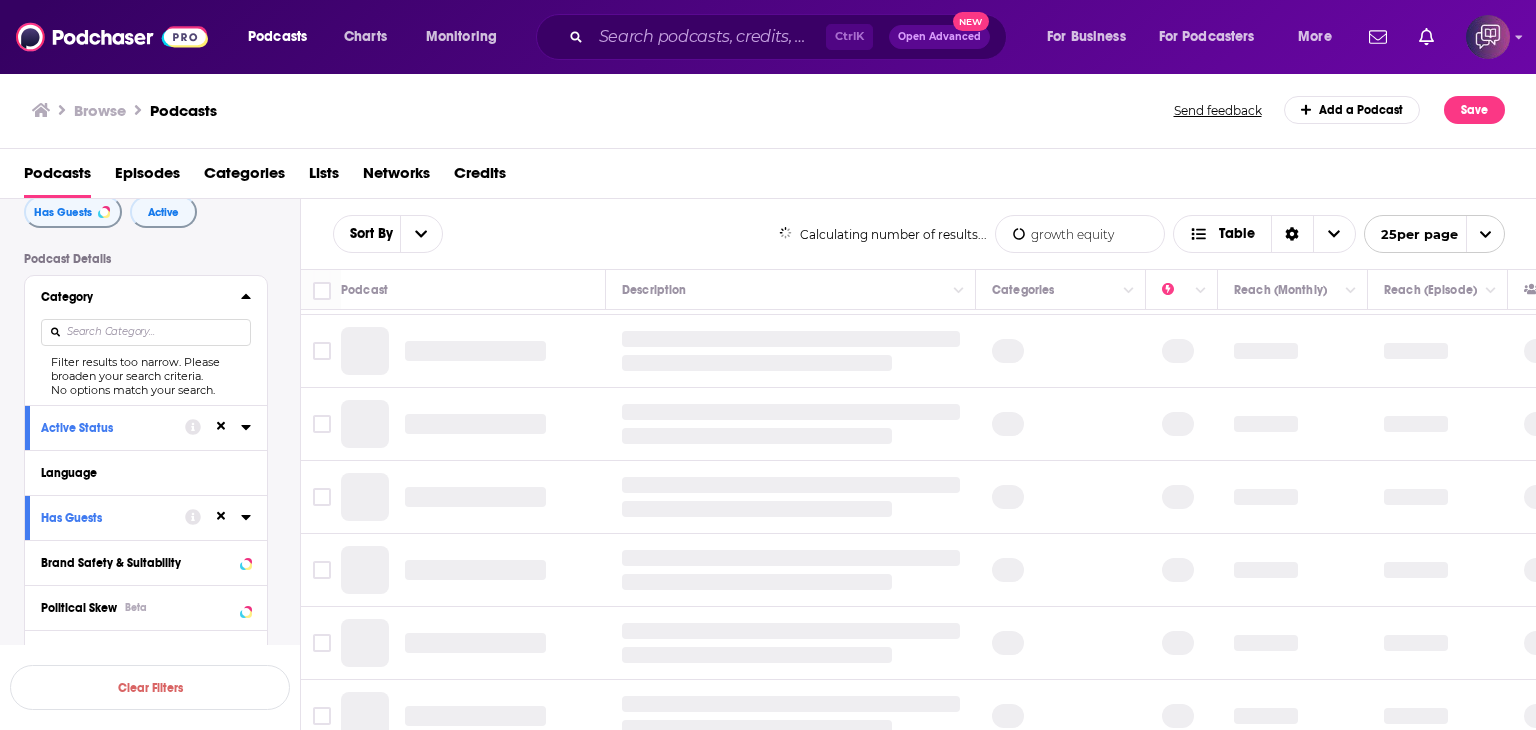 type on "growth equity" 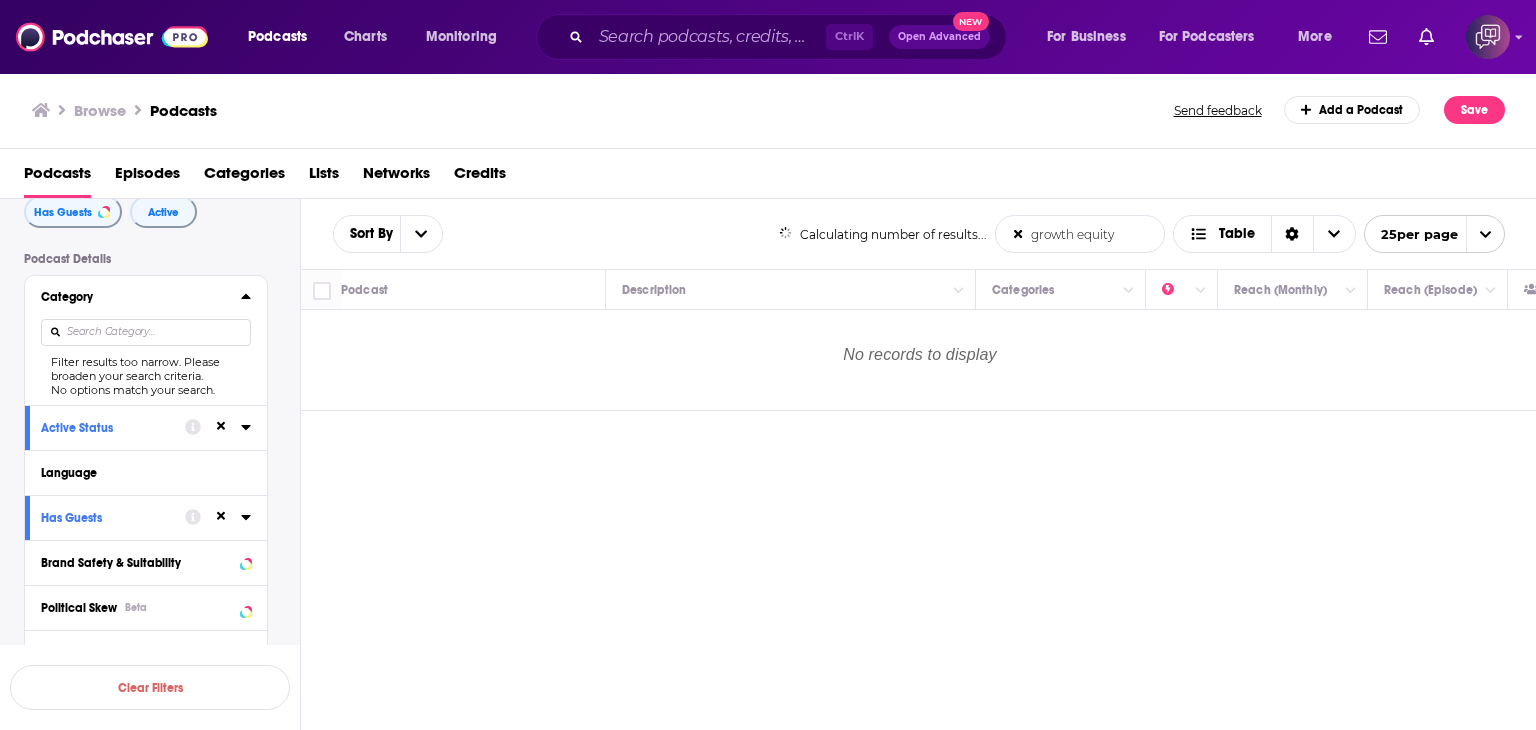 scroll, scrollTop: 0, scrollLeft: 0, axis: both 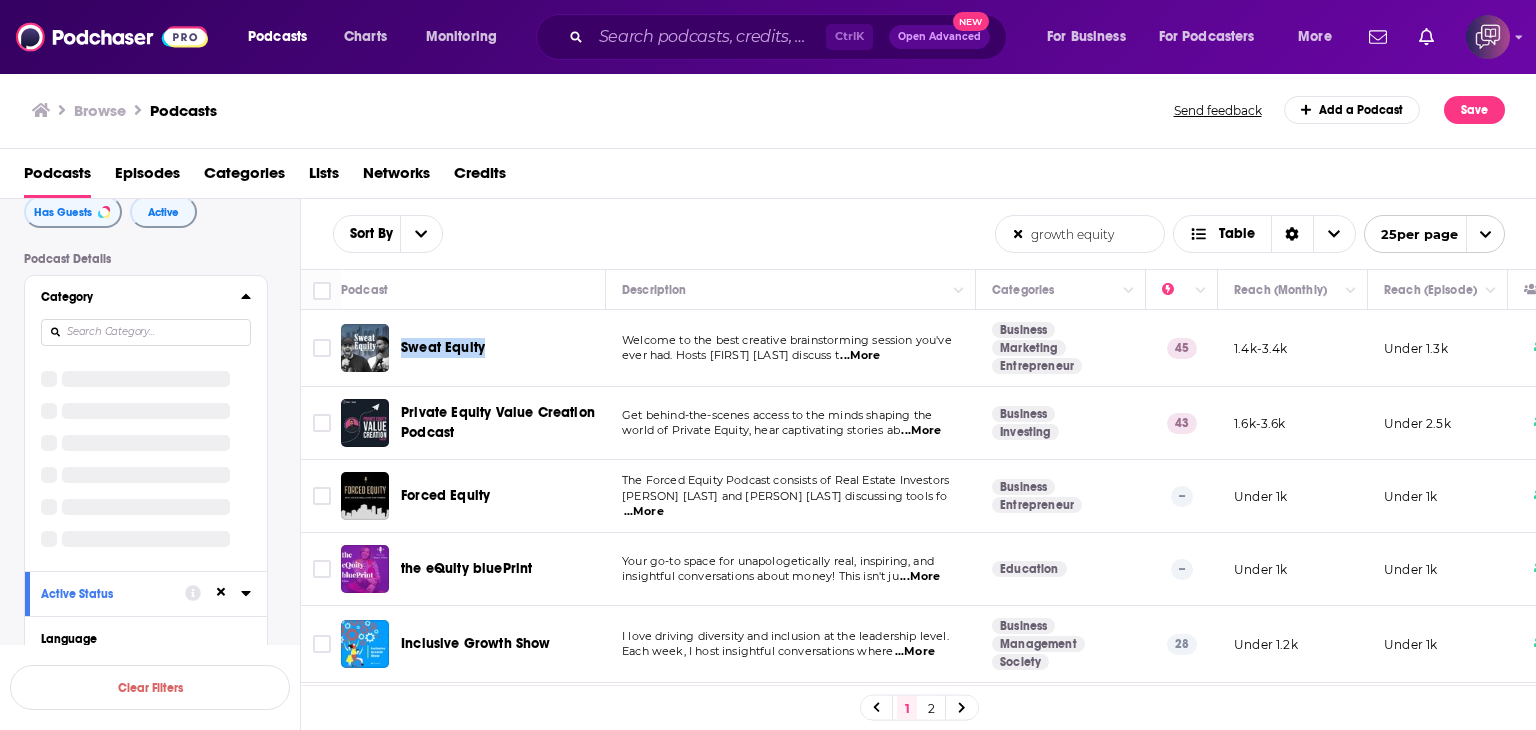 drag, startPoint x: 396, startPoint y: 323, endPoint x: 493, endPoint y: 324, distance: 97.00516 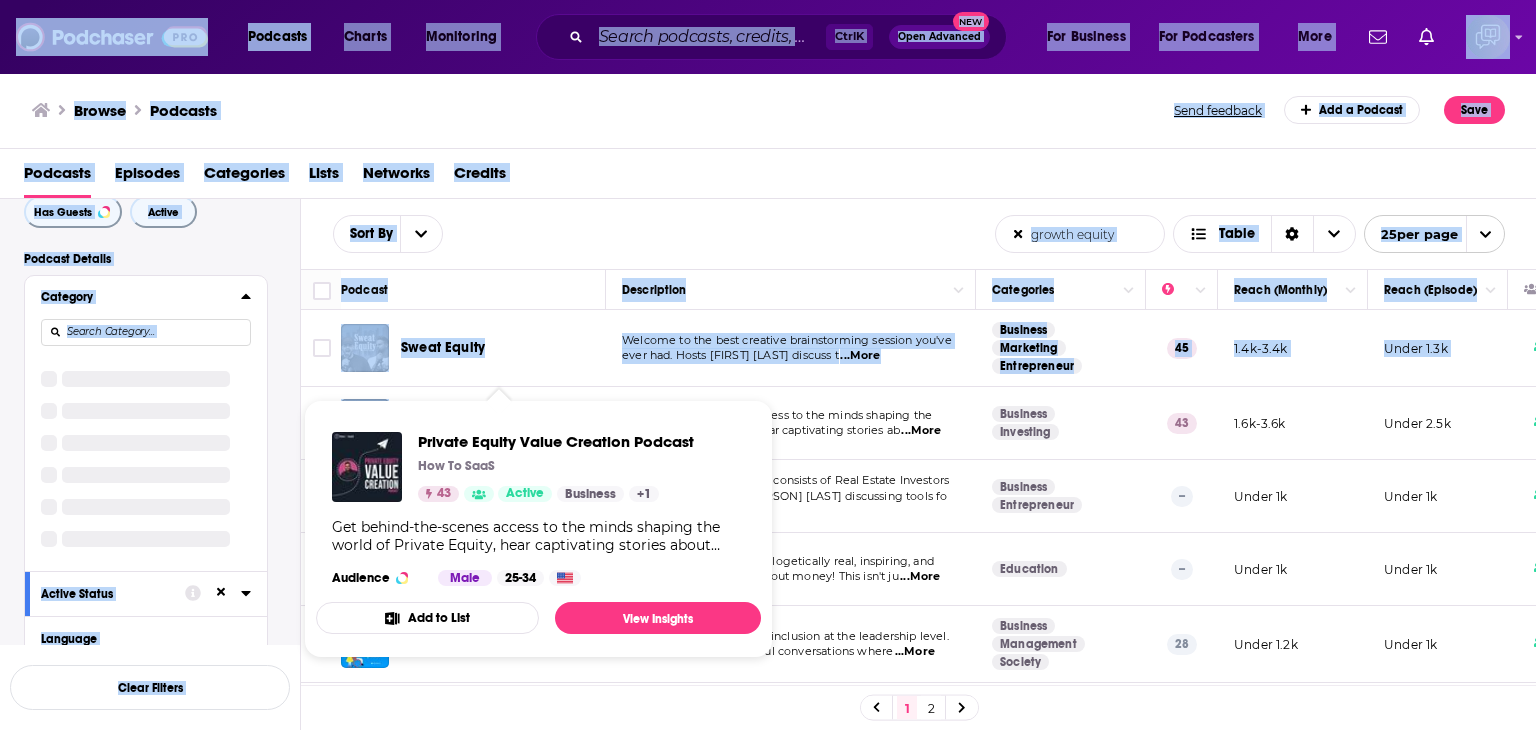 drag, startPoint x: 400, startPoint y: 392, endPoint x: 506, endPoint y: 426, distance: 111.31936 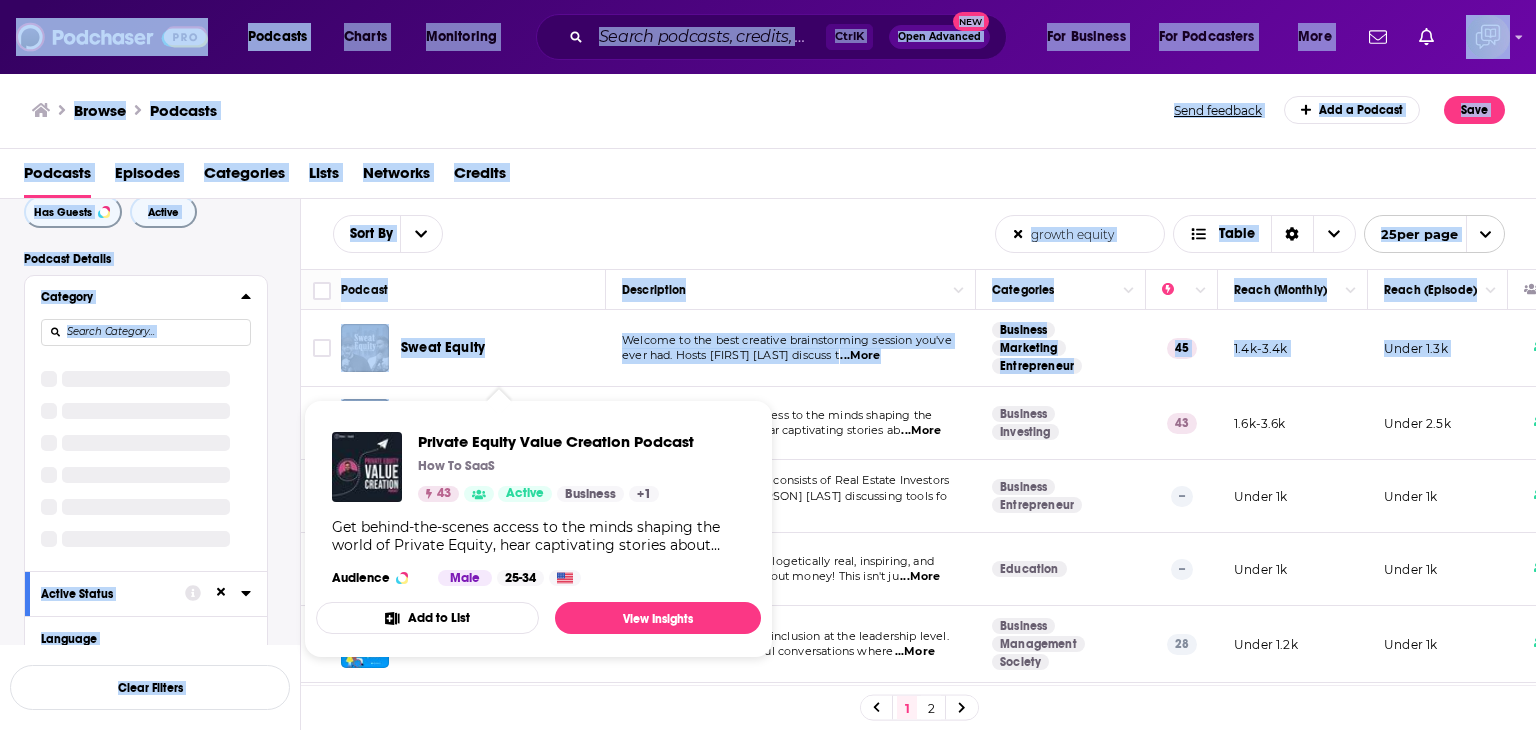 click on "Podcasts Charts Monitoring Ctrl  K Open Advanced New For Business For Podcasters More Podcasts Charts Monitoring For Business For Podcasters More Browse Podcasts Send feedback Add a Podcast Save Podcasts Episodes Categories Lists Networks Credits Filters 2 Quick Filters Has Guests Active Podcast Details Category Active Status Language Has Guests Brand Safety & Suitability Political Skew Beta Show More Audience & Reach Power Score™ Reach (Monthly) Reach (Episode Average) Gender Age Income Show More Saved Searches Select Clear Filters Sort By growth equity List Search Input Search the results... Table growth equity List Search Input Search the results... Table 25  per page Podcast Description Categories Reach (Monthly) Reach (Episode) Top Country Sweat Equity Welcome to the best creative brainstorming session you've ever had. Hosts Alex Garcia & Brian Blum discuss t  ...More Business Marketing Entrepreneur 45 1.4k-3.4k Under 1.3k   US Private Equity Value Creation Podcast  ...More Business Investing 43   US -" at bounding box center (768, 365) 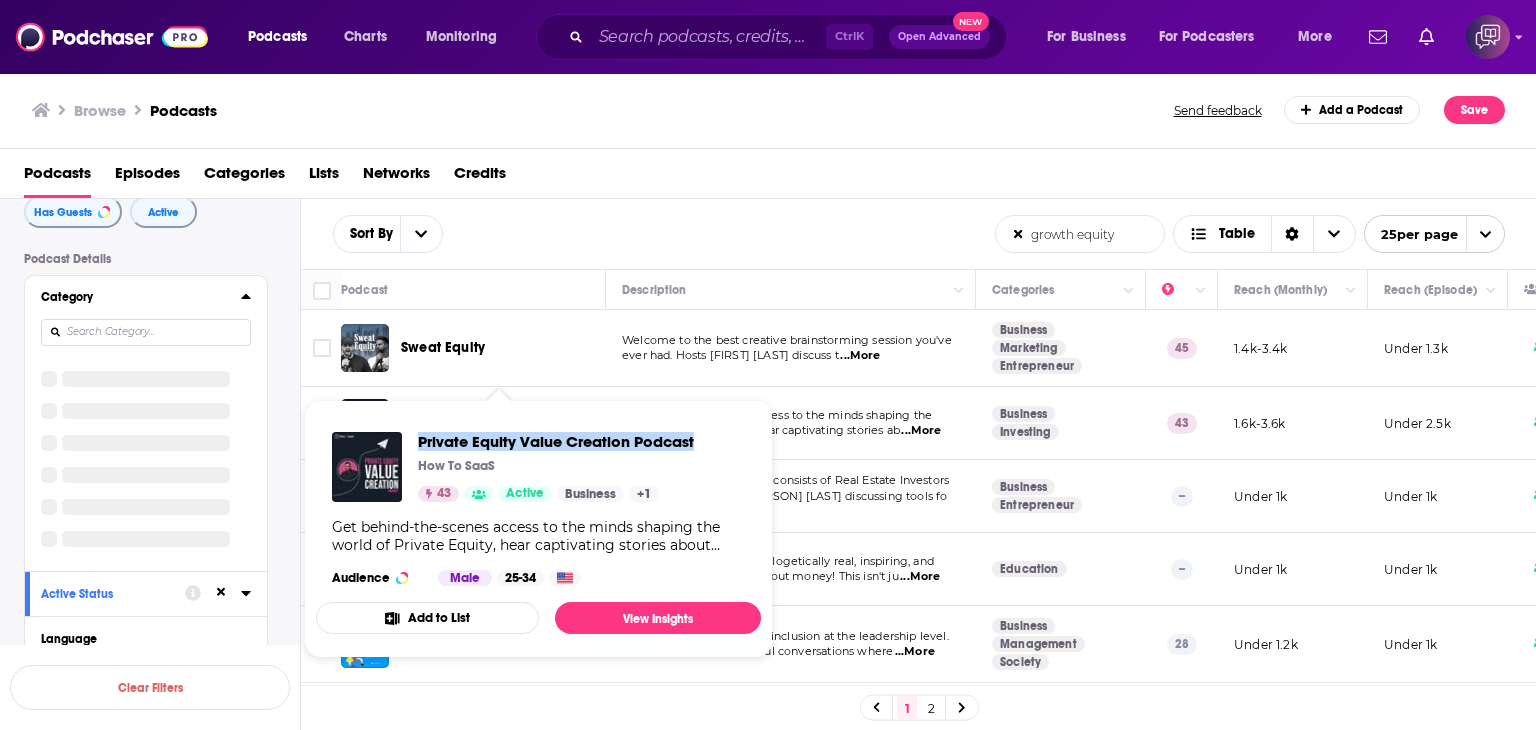 drag, startPoint x: 422, startPoint y: 423, endPoint x: 727, endPoint y: 440, distance: 305.4734 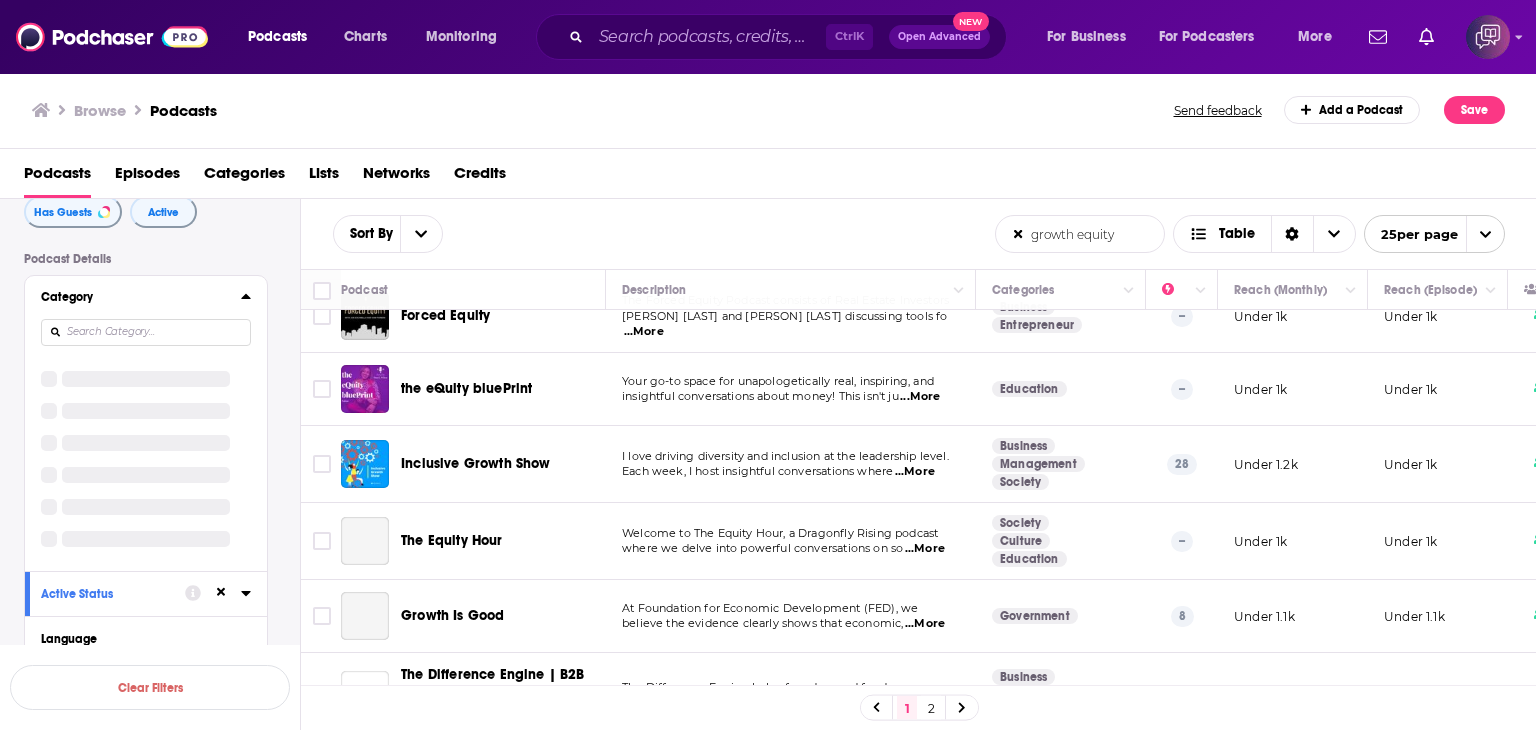 scroll, scrollTop: 300, scrollLeft: 0, axis: vertical 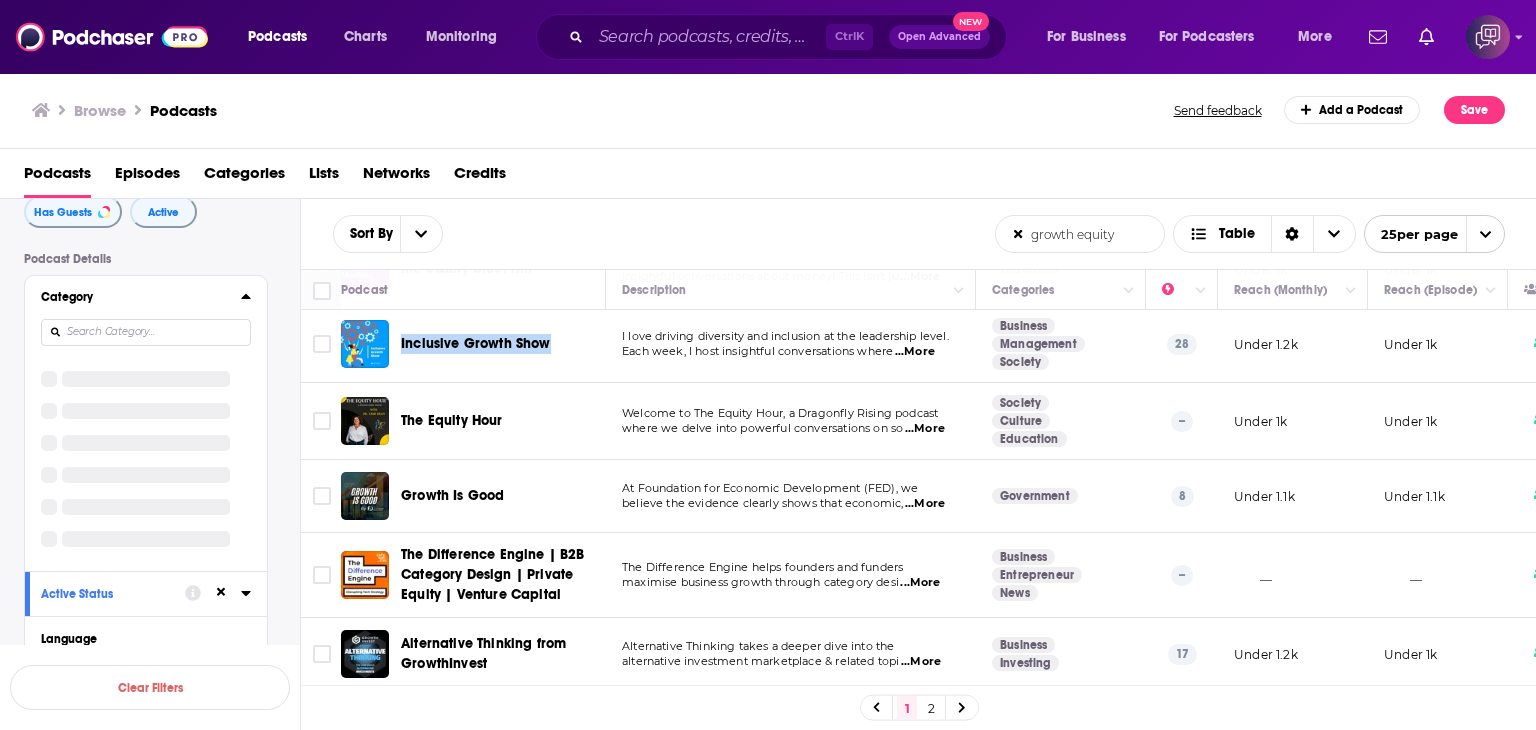 drag, startPoint x: 402, startPoint y: 320, endPoint x: 550, endPoint y: 325, distance: 148.08444 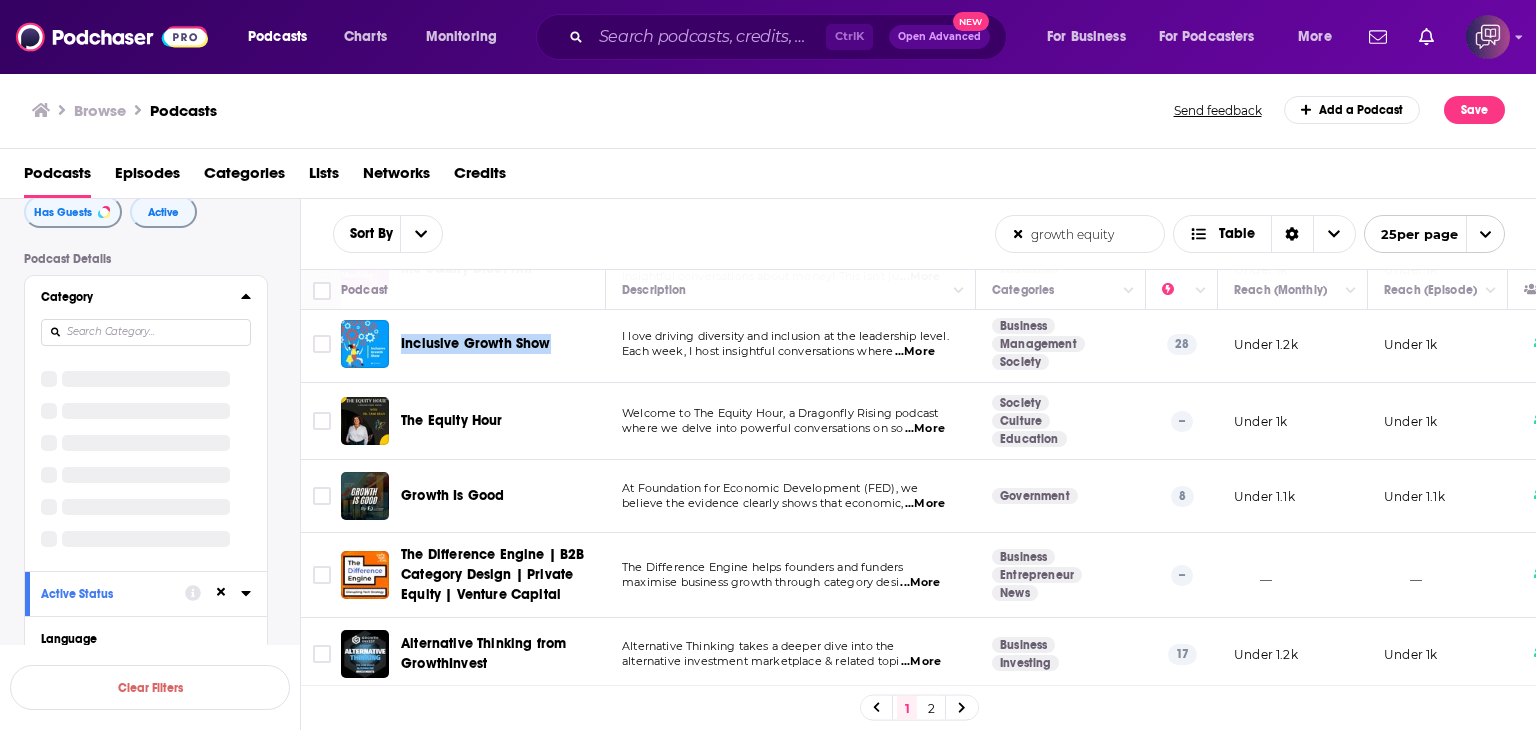 click on "Inclusive Growth Show" at bounding box center (505, 344) 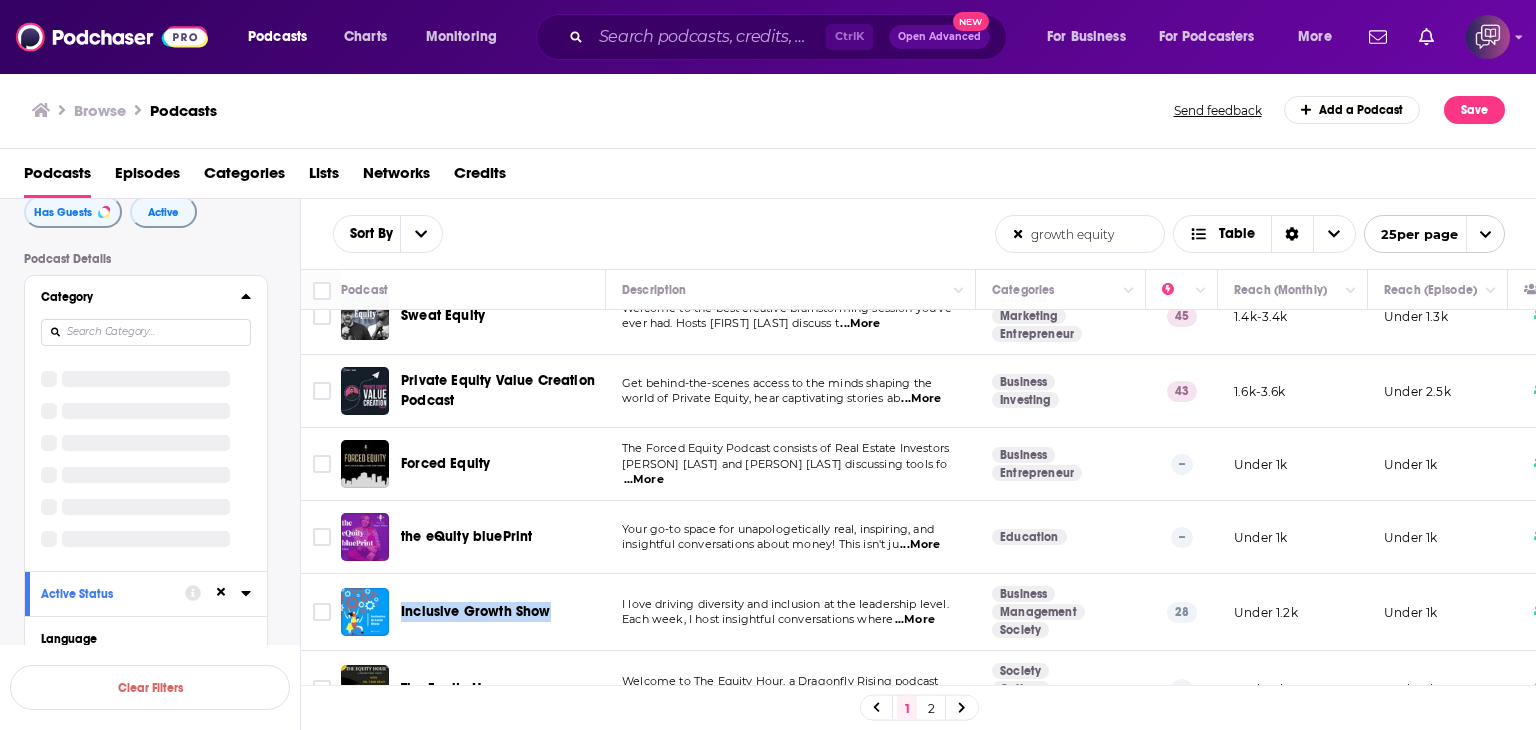 scroll, scrollTop: 0, scrollLeft: 0, axis: both 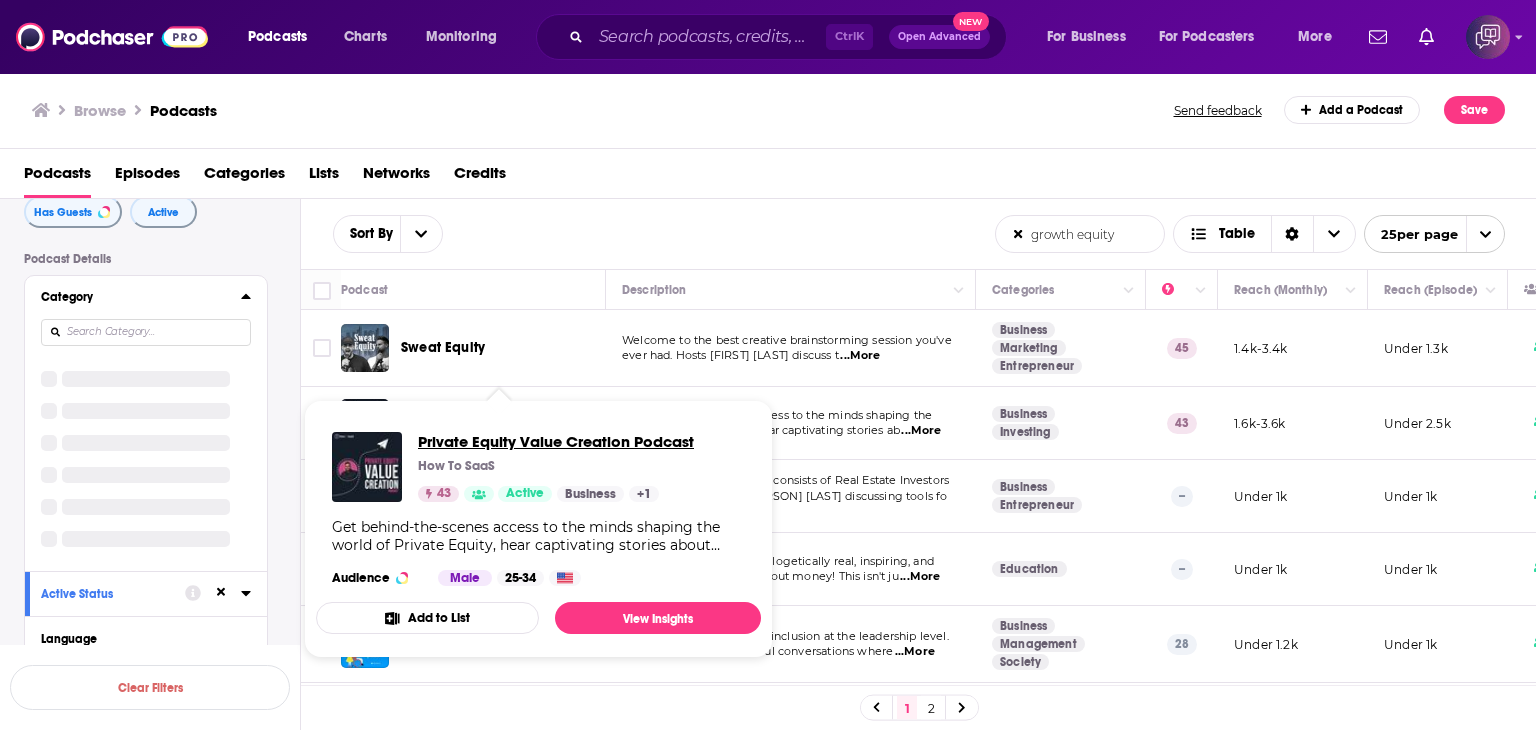 drag, startPoint x: 451, startPoint y: 413, endPoint x: 457, endPoint y: 443, distance: 30.594116 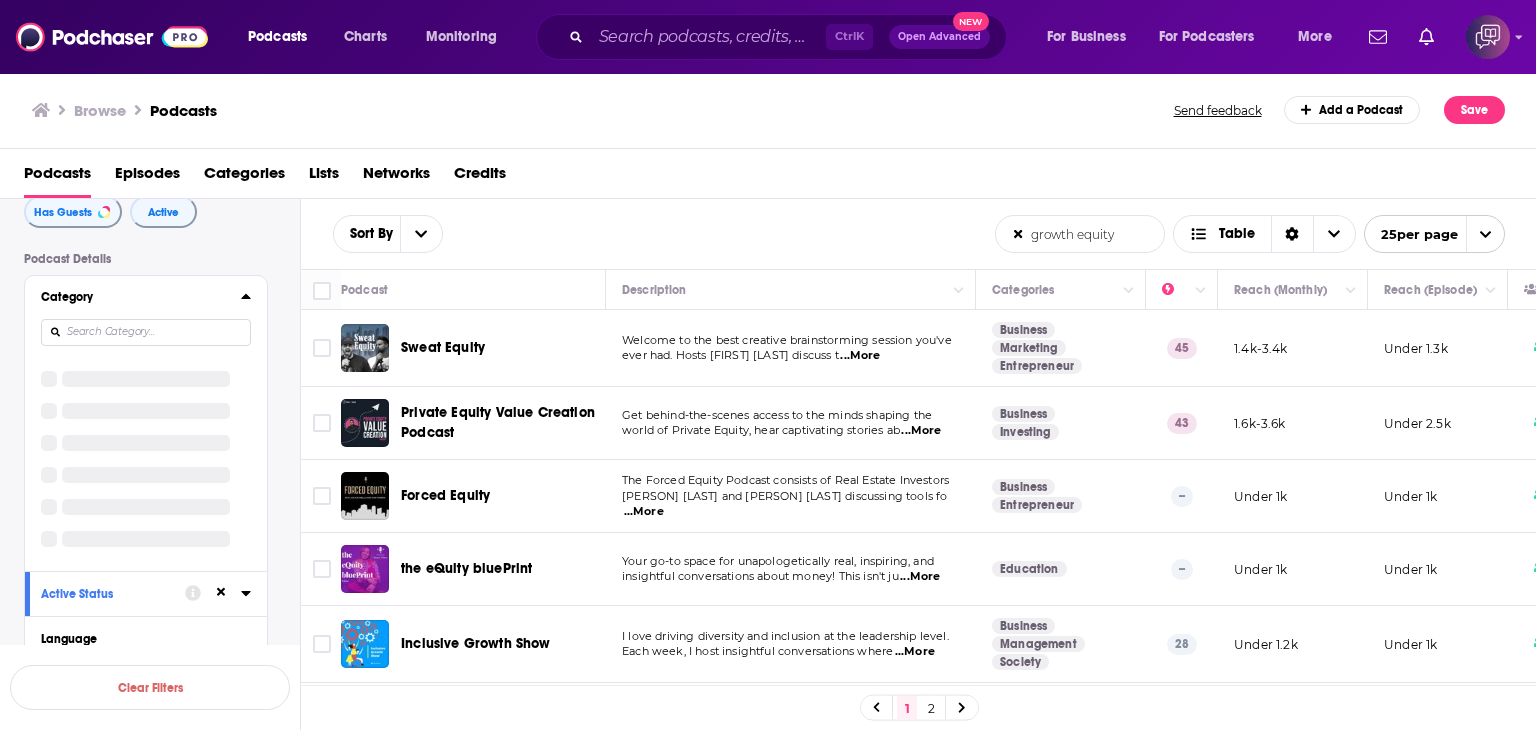 drag, startPoint x: 447, startPoint y: 335, endPoint x: 429, endPoint y: 344, distance: 20.12461 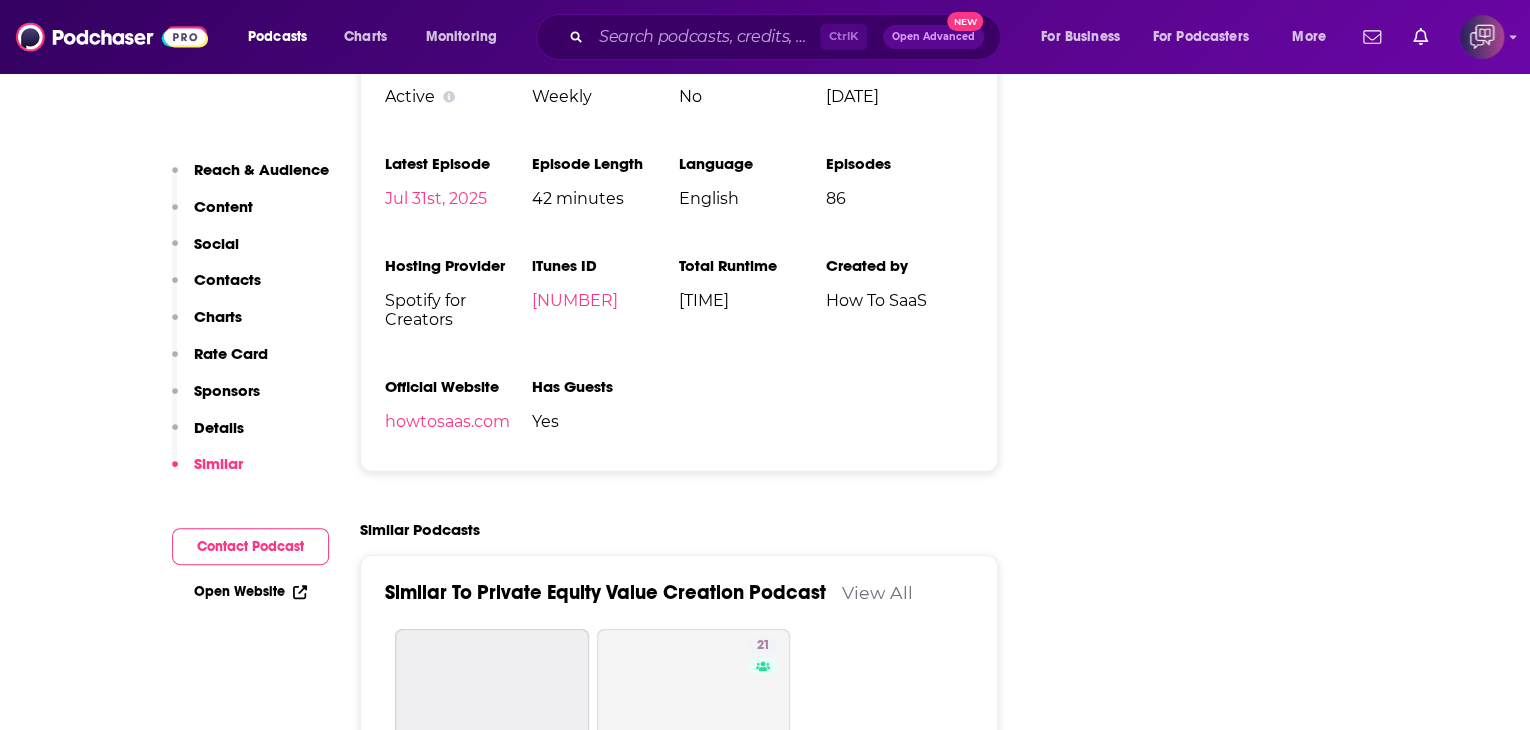 scroll, scrollTop: 3200, scrollLeft: 0, axis: vertical 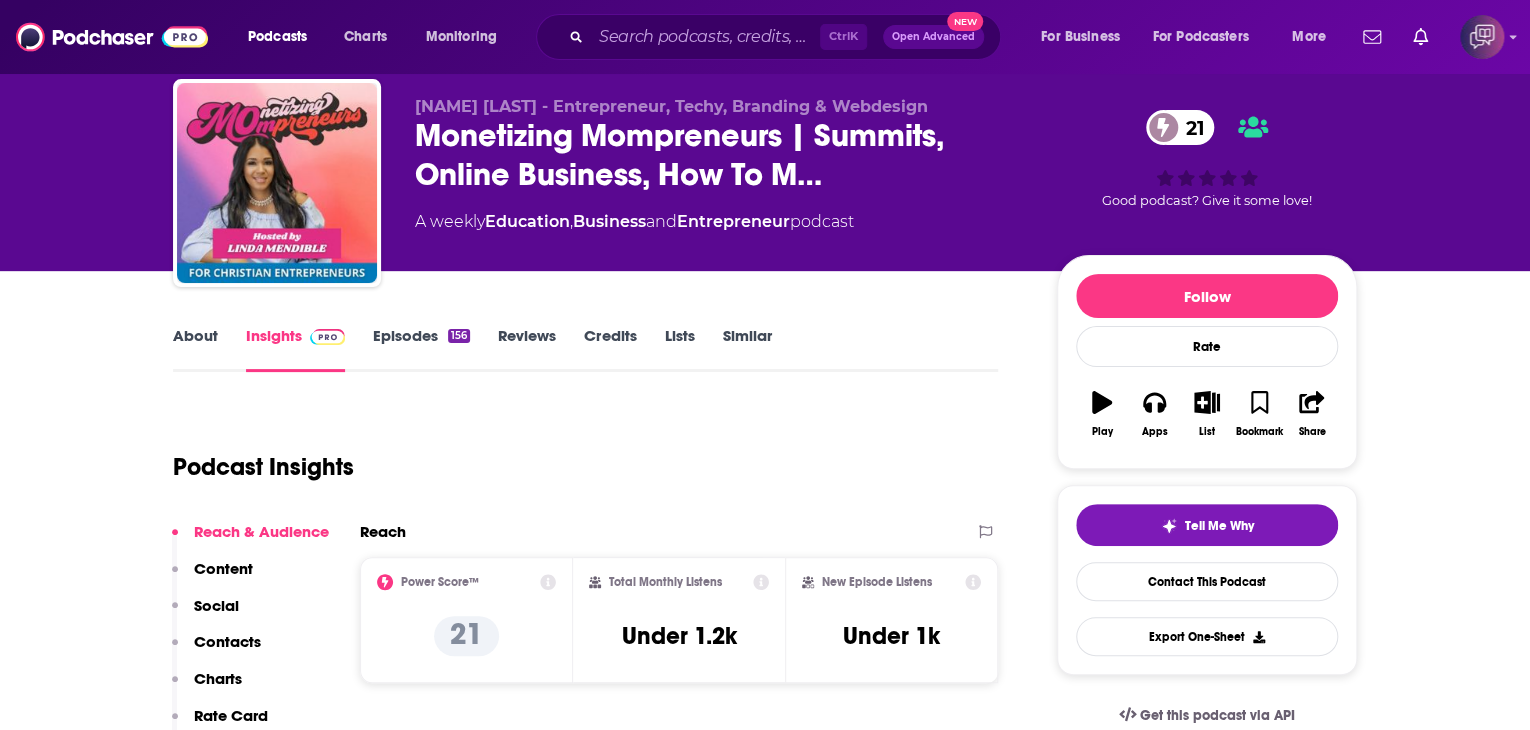 click on "About" at bounding box center [195, 349] 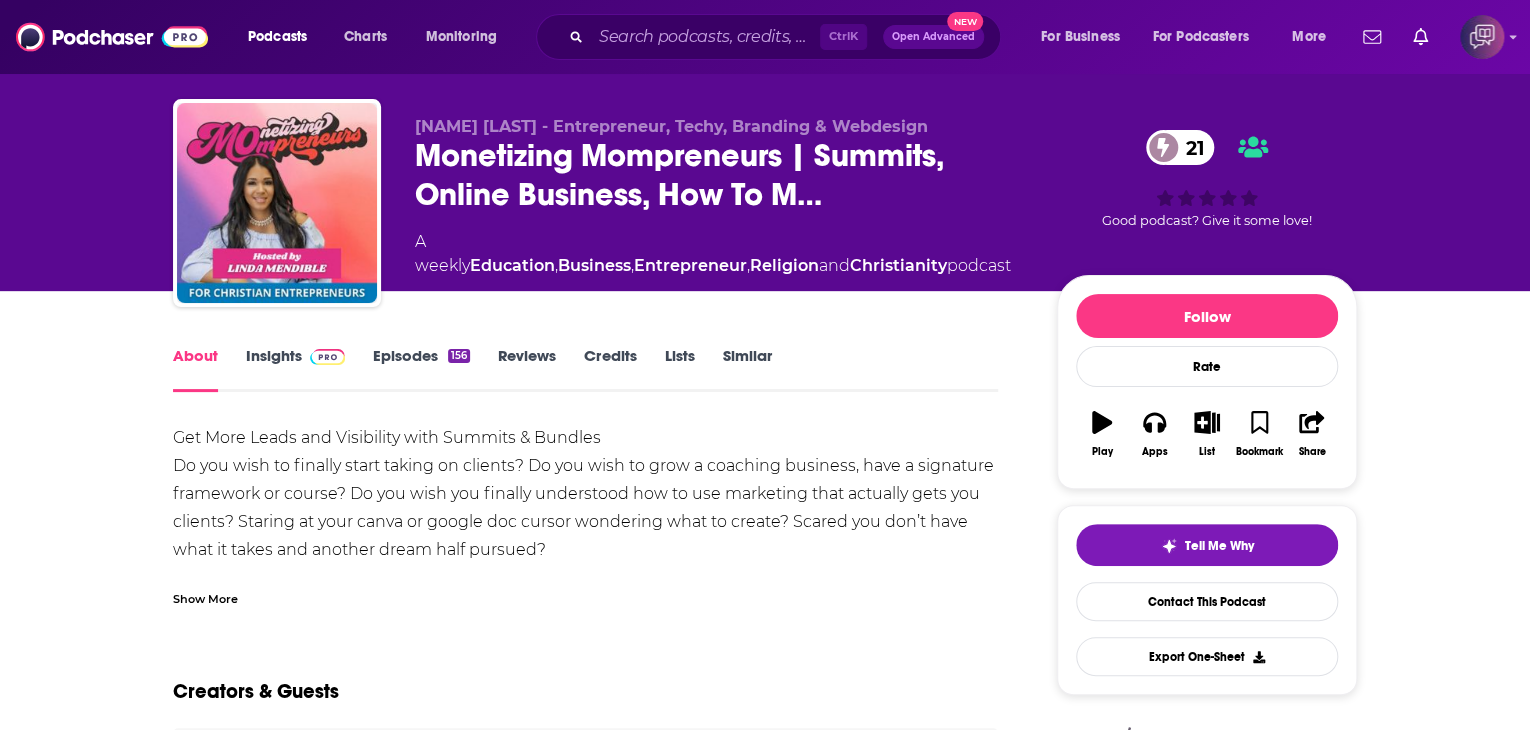 scroll, scrollTop: 0, scrollLeft: 0, axis: both 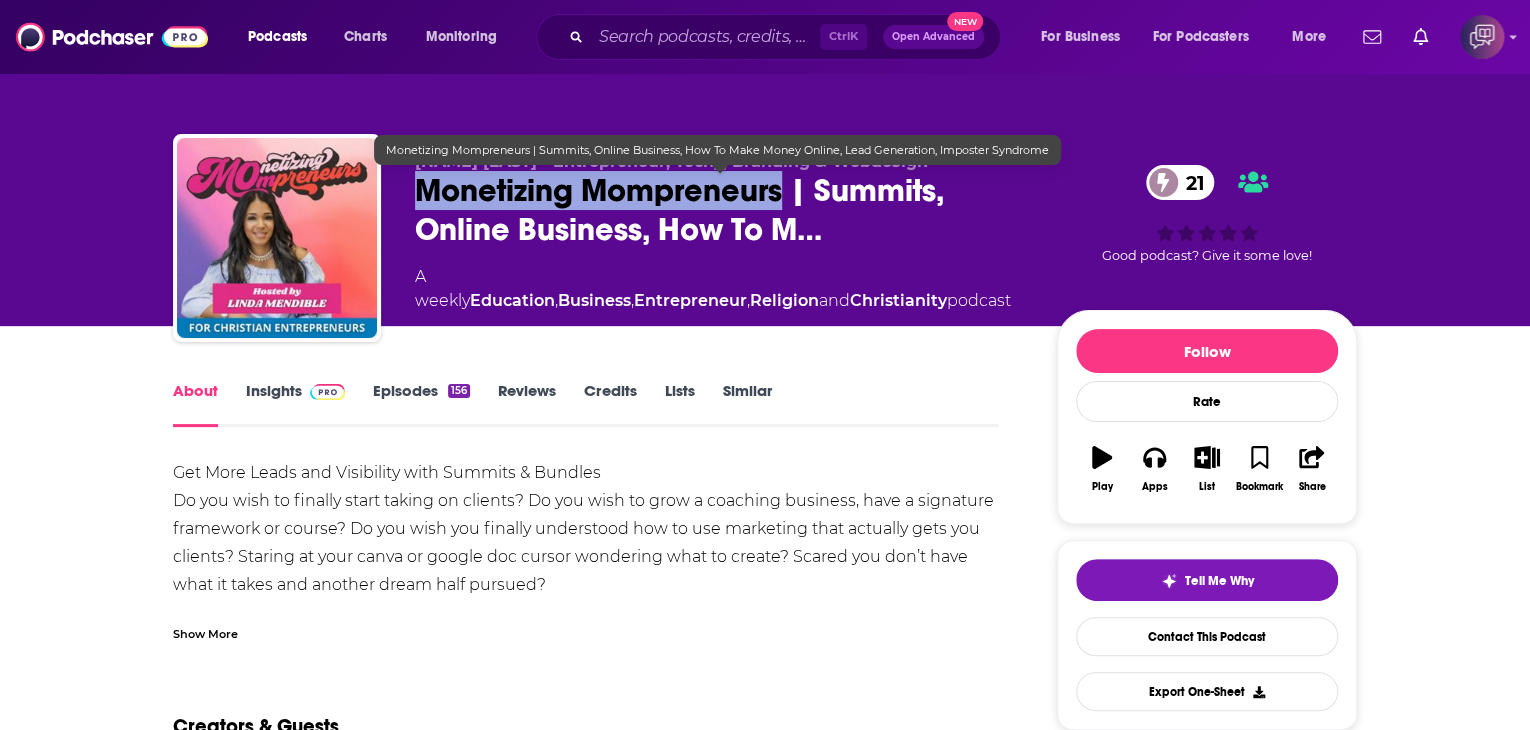 drag, startPoint x: 399, startPoint y: 183, endPoint x: 788, endPoint y: 182, distance: 389.00128 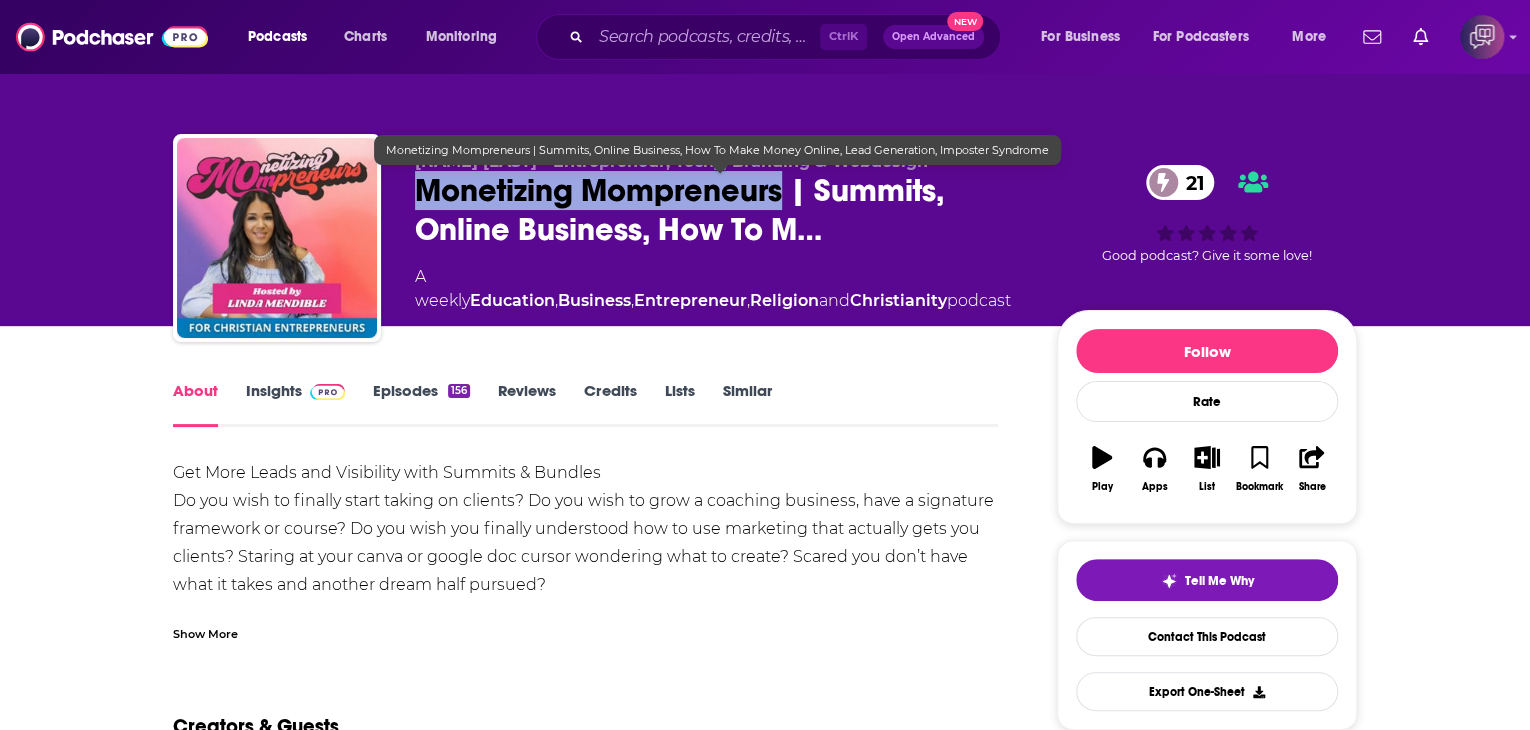 click on "[NAME] [LAST] - Entrepreneur, Techy, Branding & Webdesign Monetizing Mompreneurs | Summits, Online Business, How To Make Money Online, Lead Generation, Imposter Syndrome (Podcast) | Podchaser weekly Education , Business , Entrepreneur , Religion and Christianity podcast 21 Good podcast? Give it some love!" at bounding box center (765, 242) 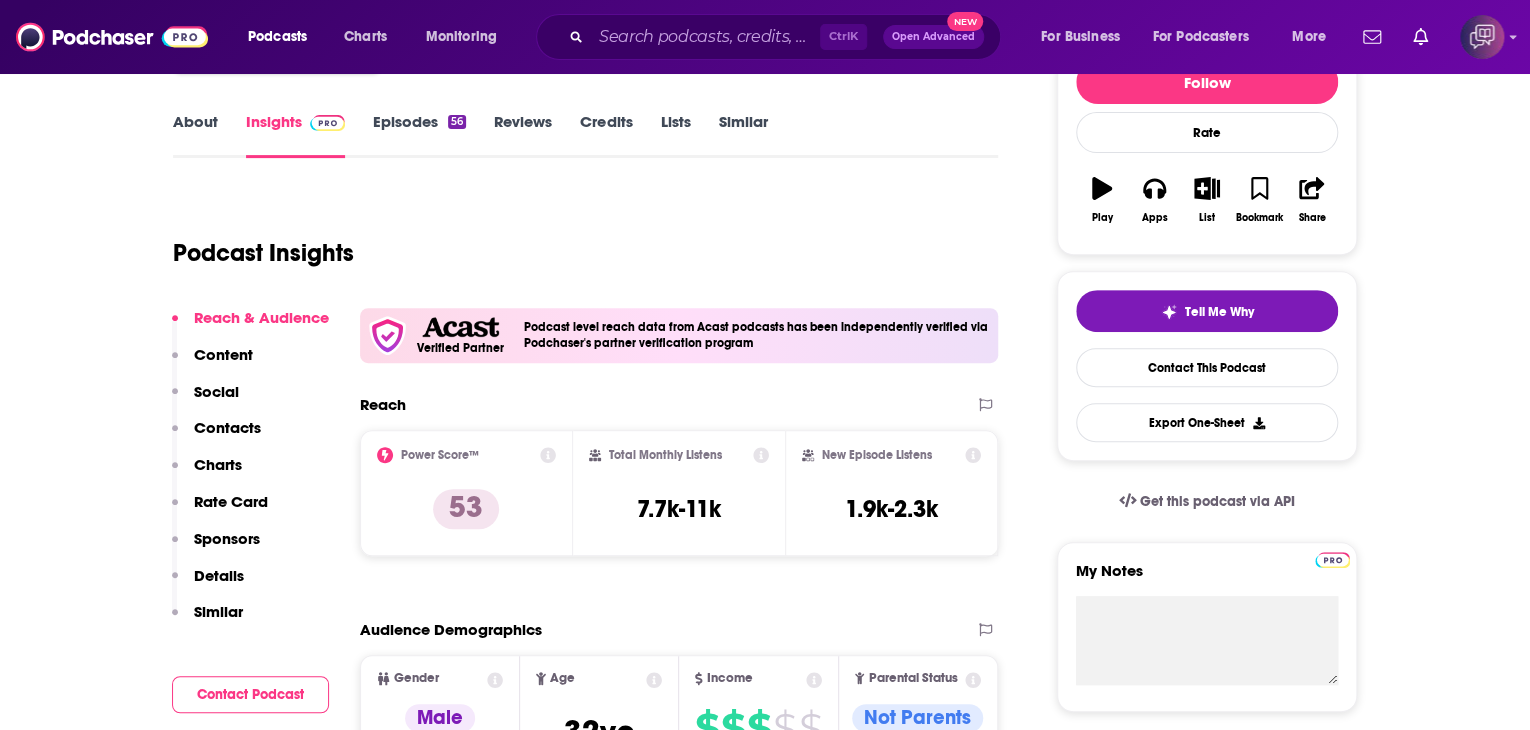 scroll, scrollTop: 0, scrollLeft: 0, axis: both 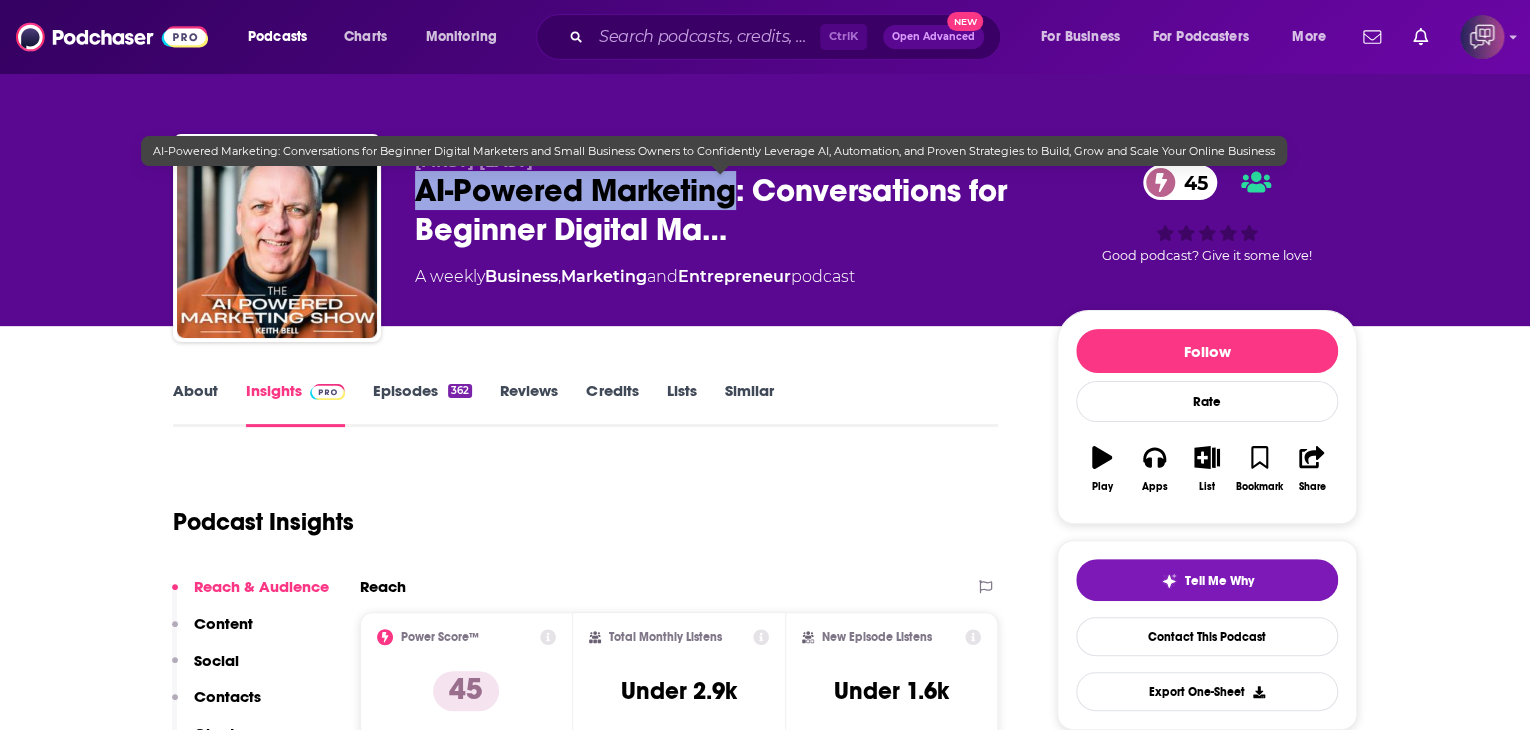 drag, startPoint x: 399, startPoint y: 177, endPoint x: 732, endPoint y: 185, distance: 333.09607 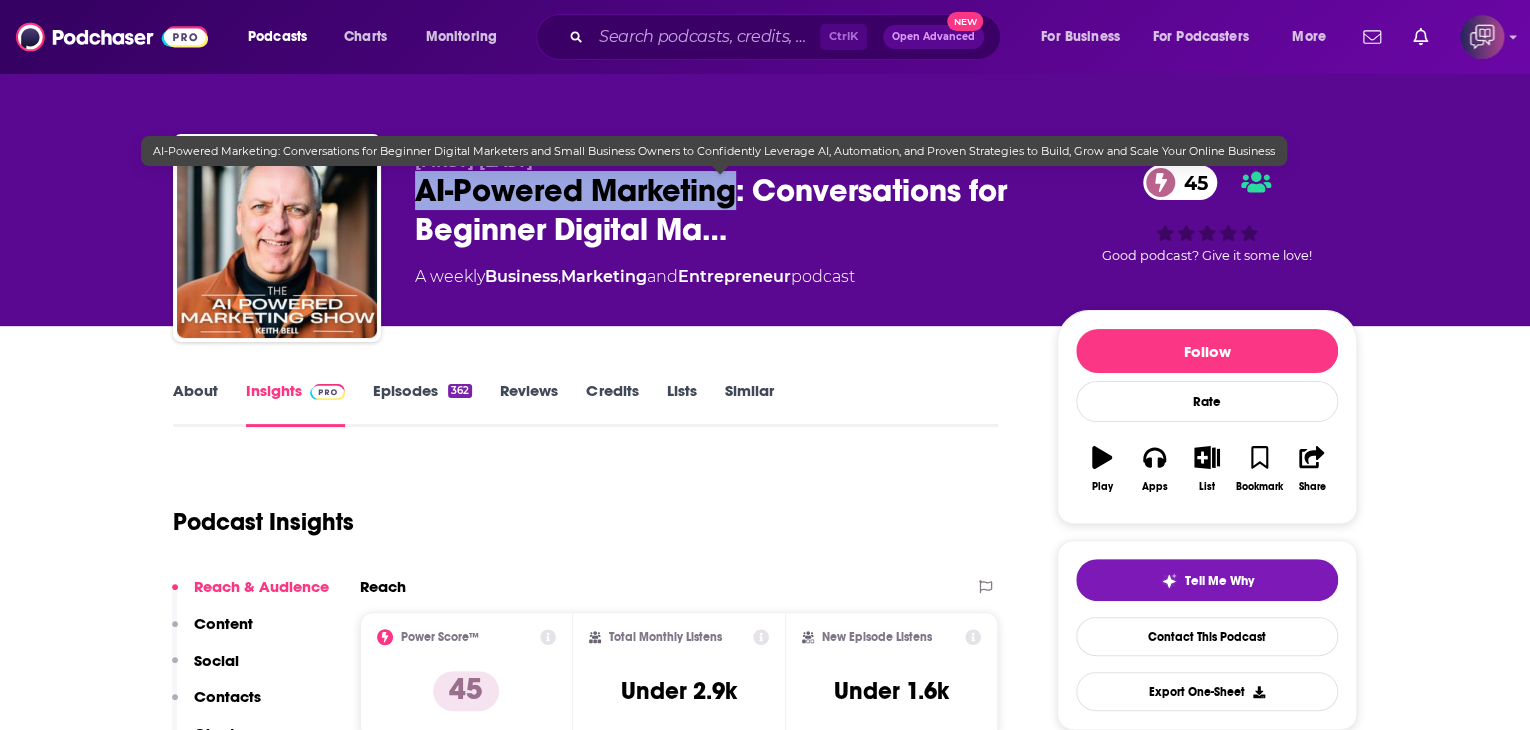 click on "[FIRST] [LAST]   AI-Powered Marketing: Conversations for Beginner Digital Ma… 45 A   weekly  Business ,  Marketing  and  Entrepreneur  podcast 45 Good podcast? Give it some love!" at bounding box center [765, 242] 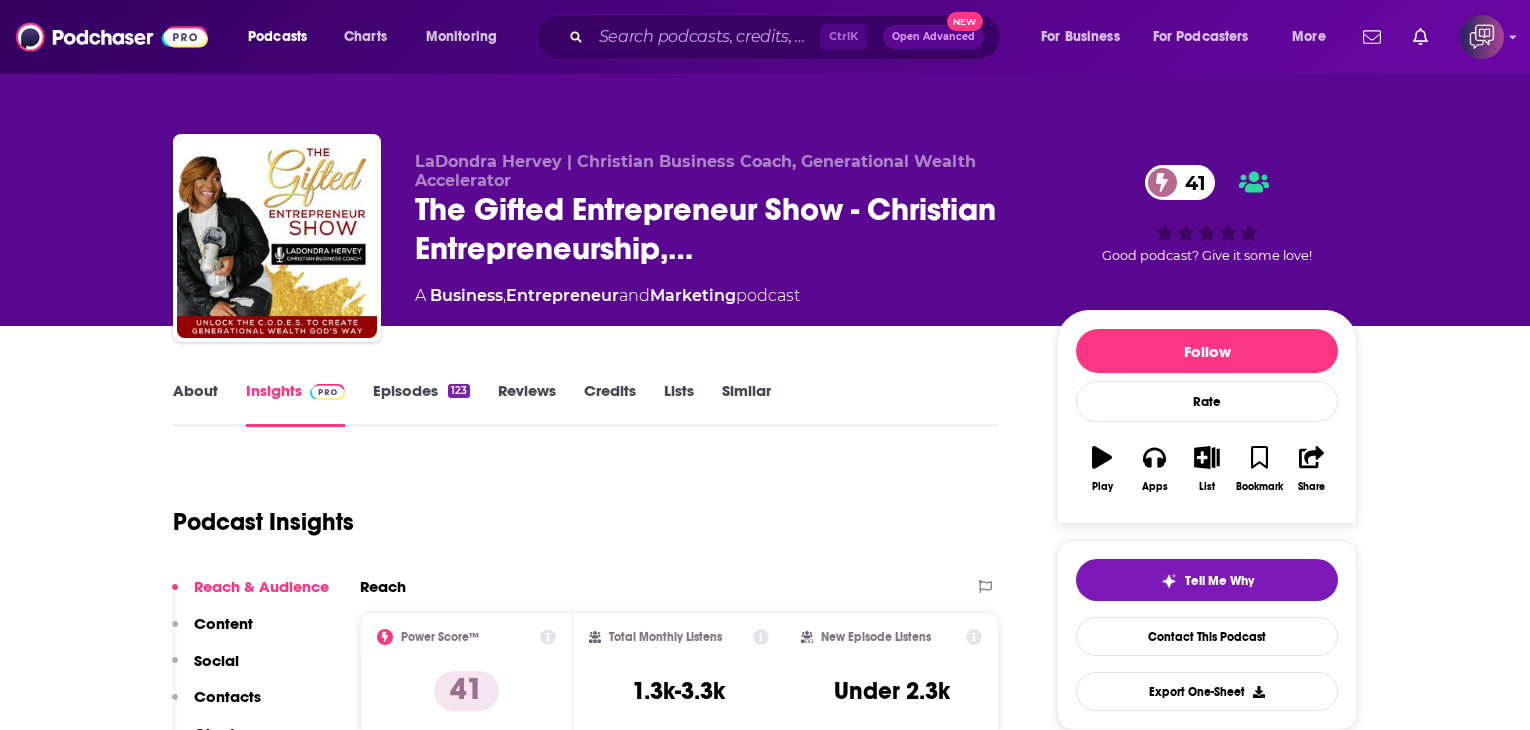 scroll, scrollTop: 0, scrollLeft: 0, axis: both 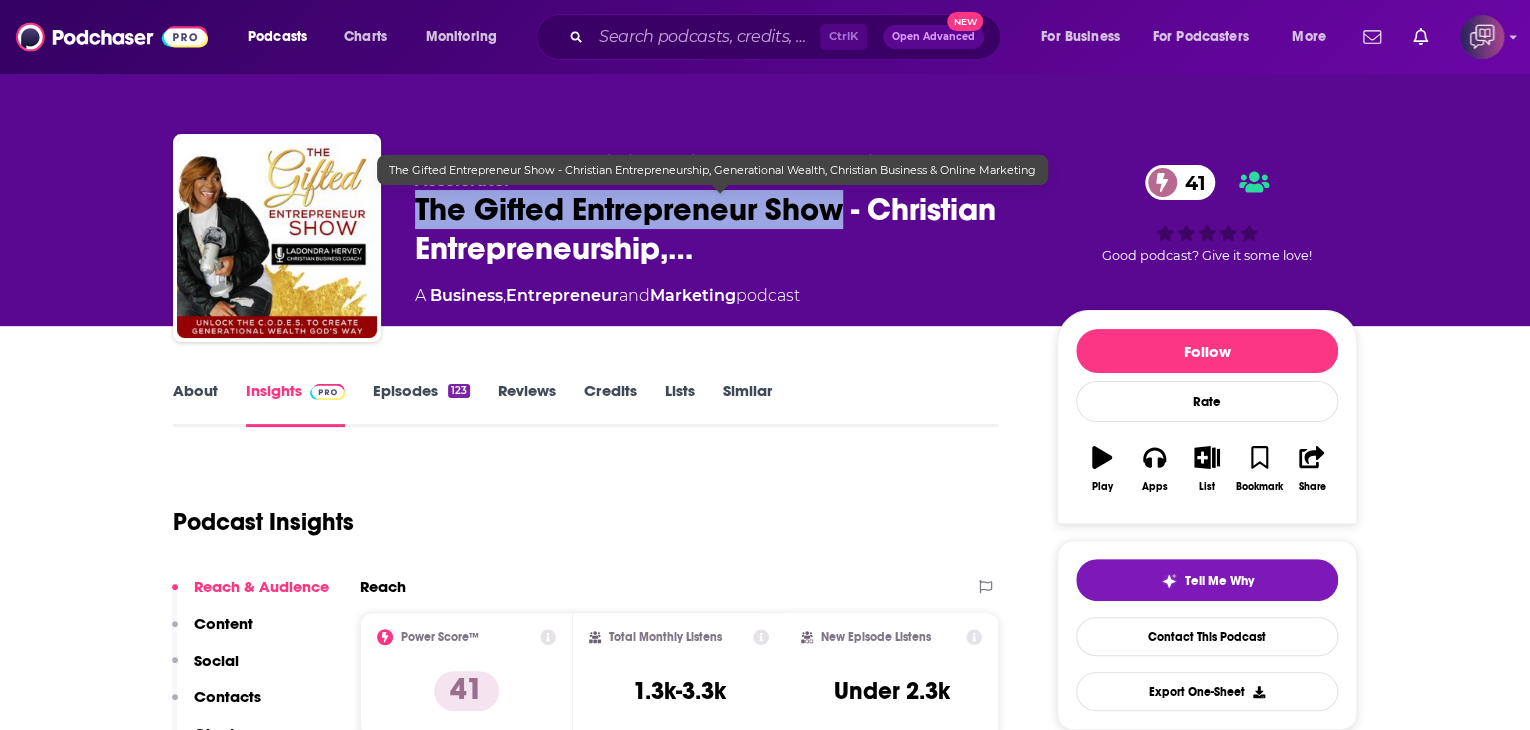 drag, startPoint x: 401, startPoint y: 209, endPoint x: 841, endPoint y: 228, distance: 440.41003 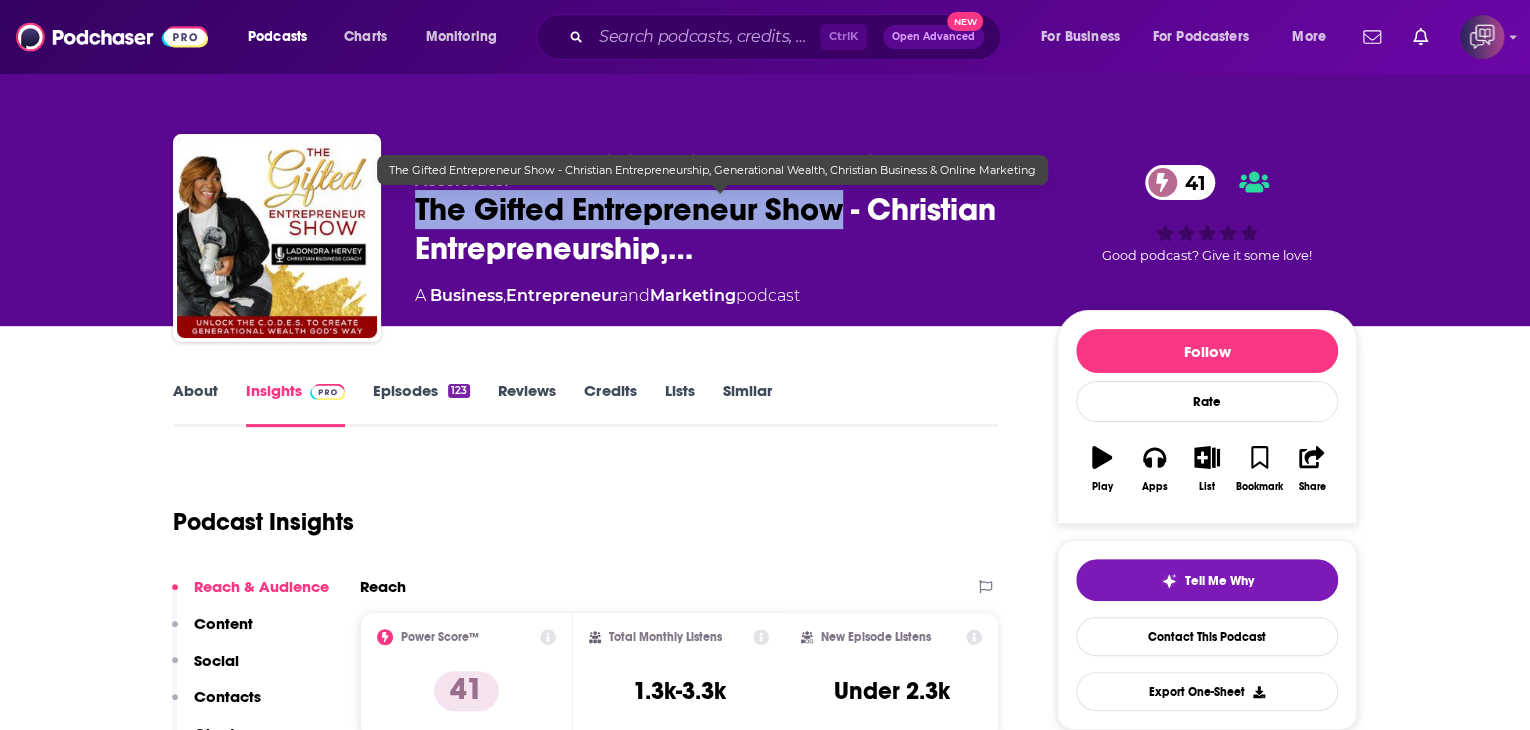click on "LaDondra Hervey | Christian Business Coach, Generational Wealth Accelerator   The Gifted Entrepreneur Show -  Christian Entrepreneurship,… 41 A   Business ,  Entrepreneur  and  Marketing  podcast 41 Good podcast? Give it some love!" at bounding box center [765, 242] 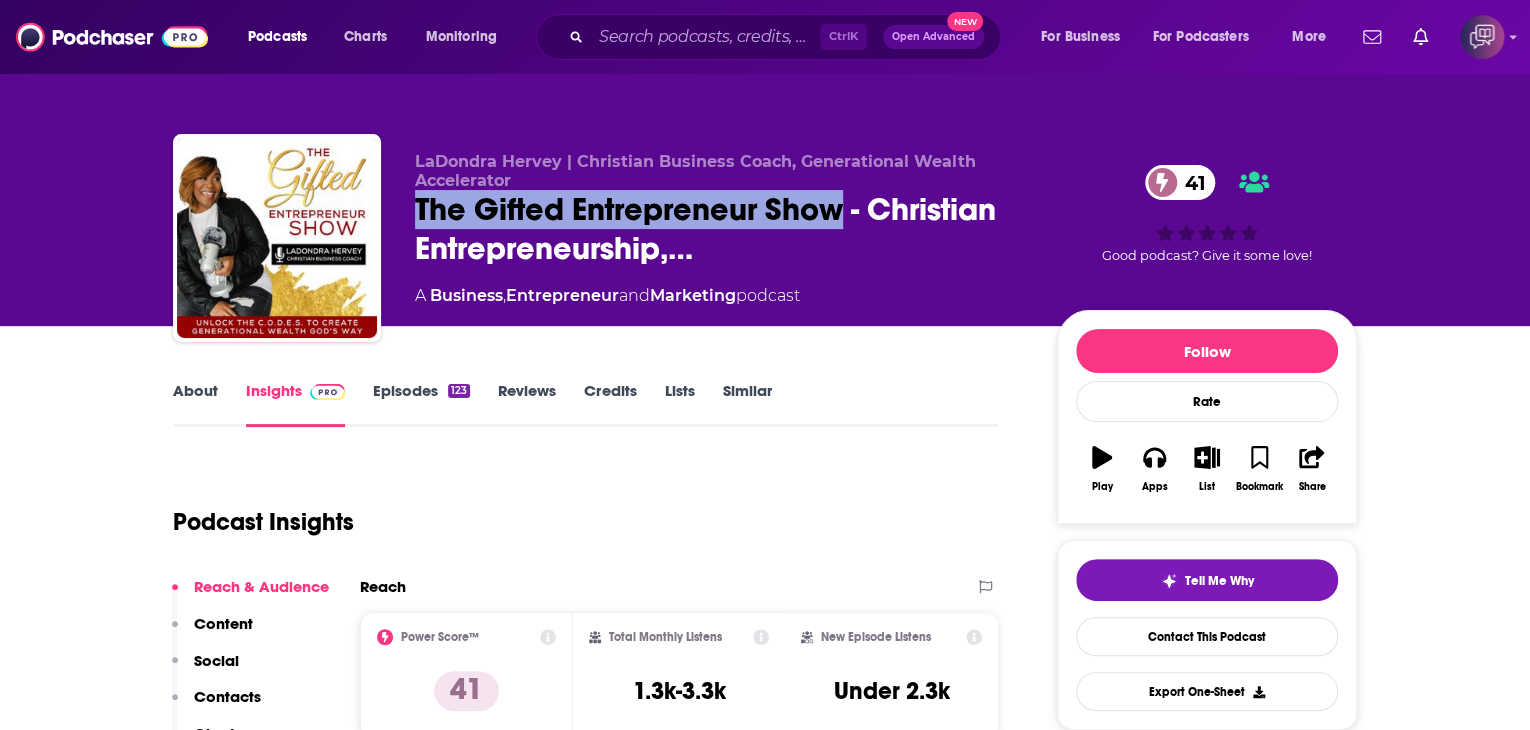 click on "About" at bounding box center (195, 404) 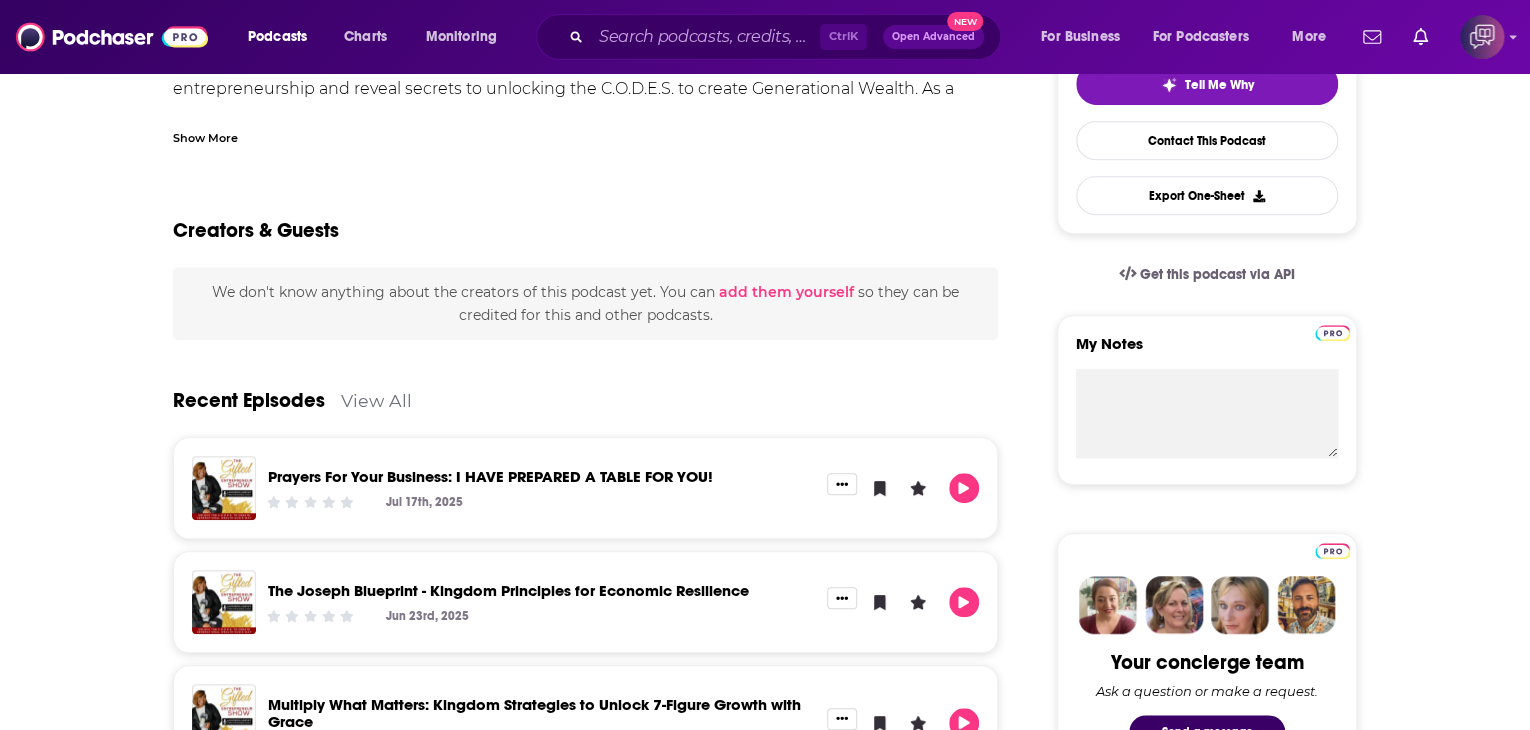 scroll, scrollTop: 500, scrollLeft: 0, axis: vertical 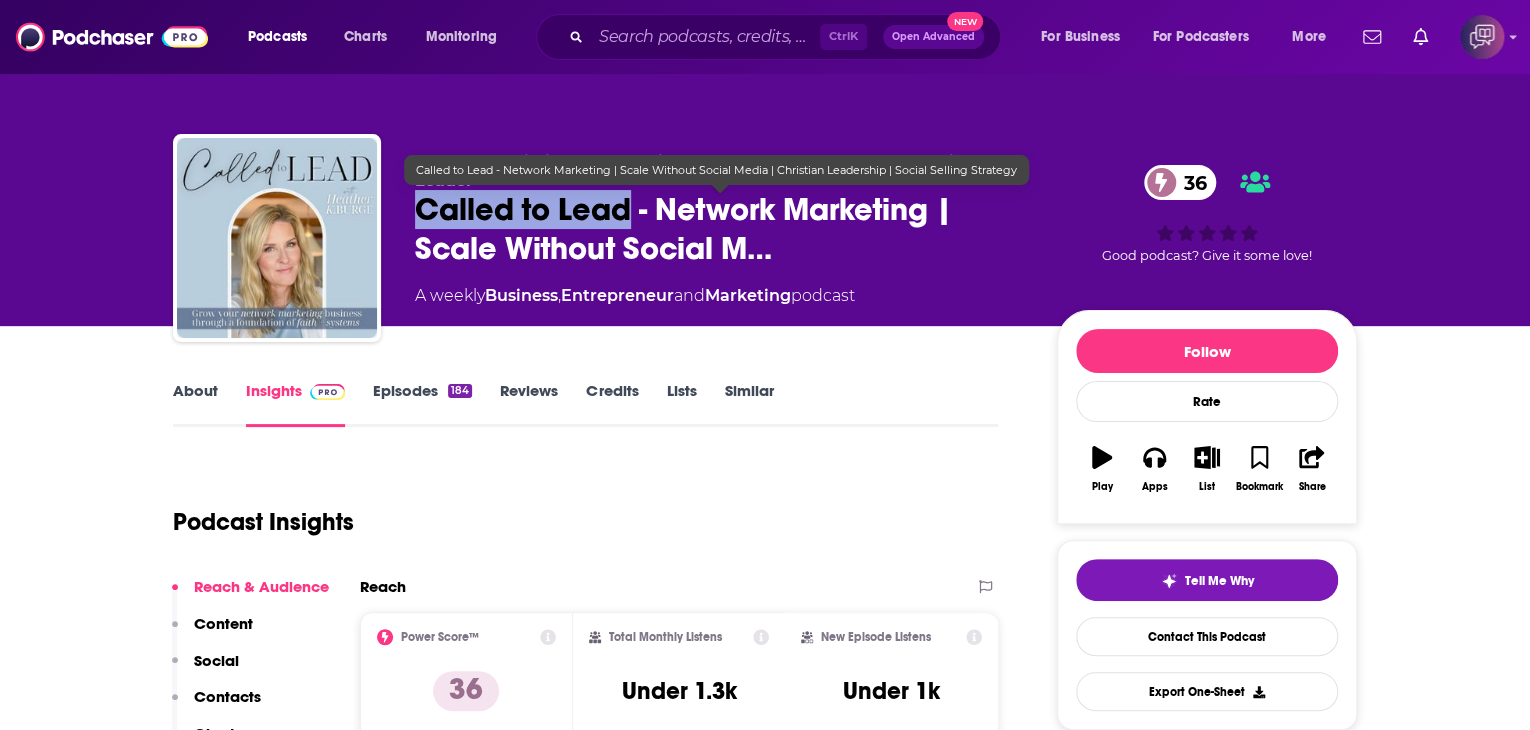 drag, startPoint x: 405, startPoint y: 207, endPoint x: 630, endPoint y: 220, distance: 225.37524 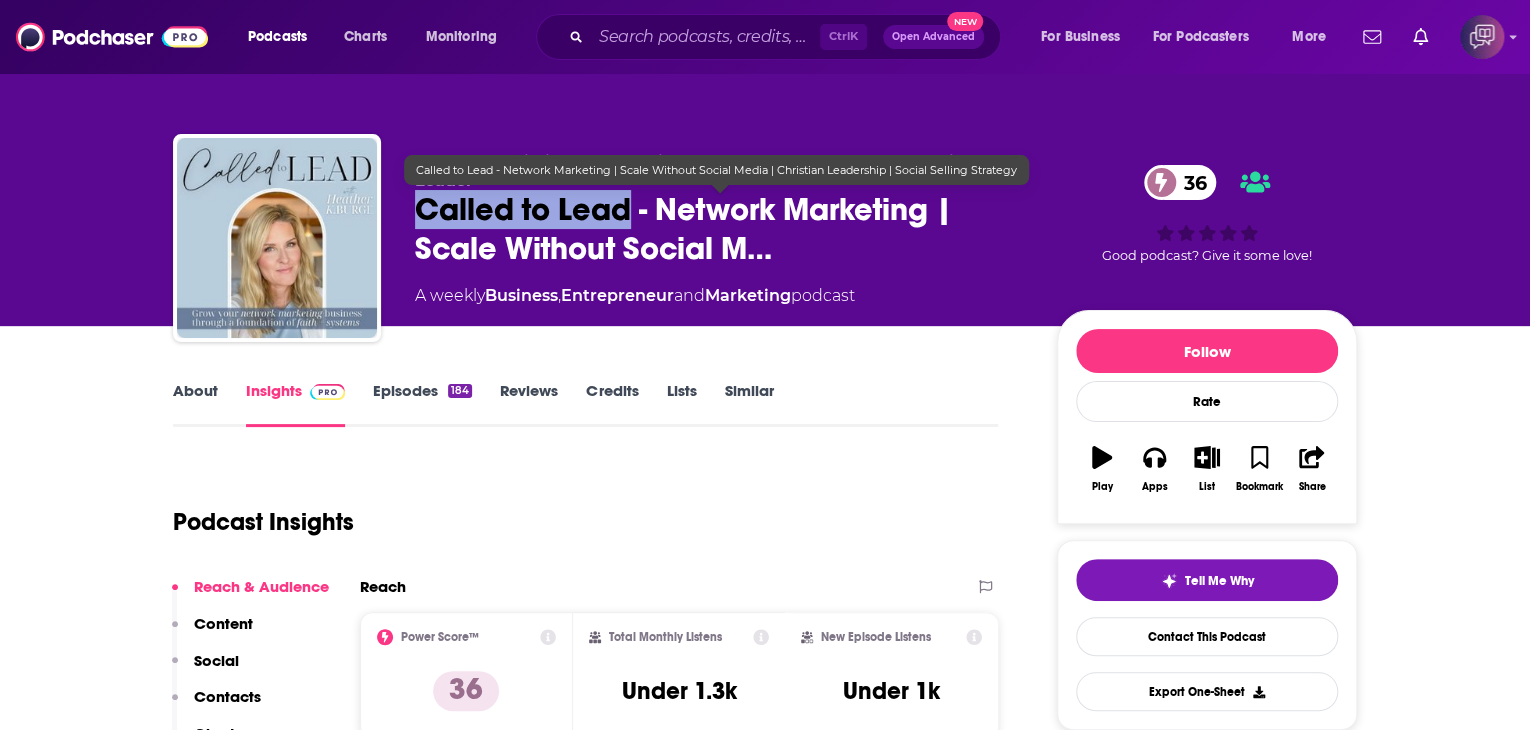click on "Heather K. Burge - Christian Mentor, Direct Sales Coach, Network Marketing Leader   Called to Lead - Network Marketing | Scale Without Social M… 36 A   weekly  Business ,  Entrepreneur  and  Marketing  podcast 36 Good podcast? Give it some love!" at bounding box center [765, 242] 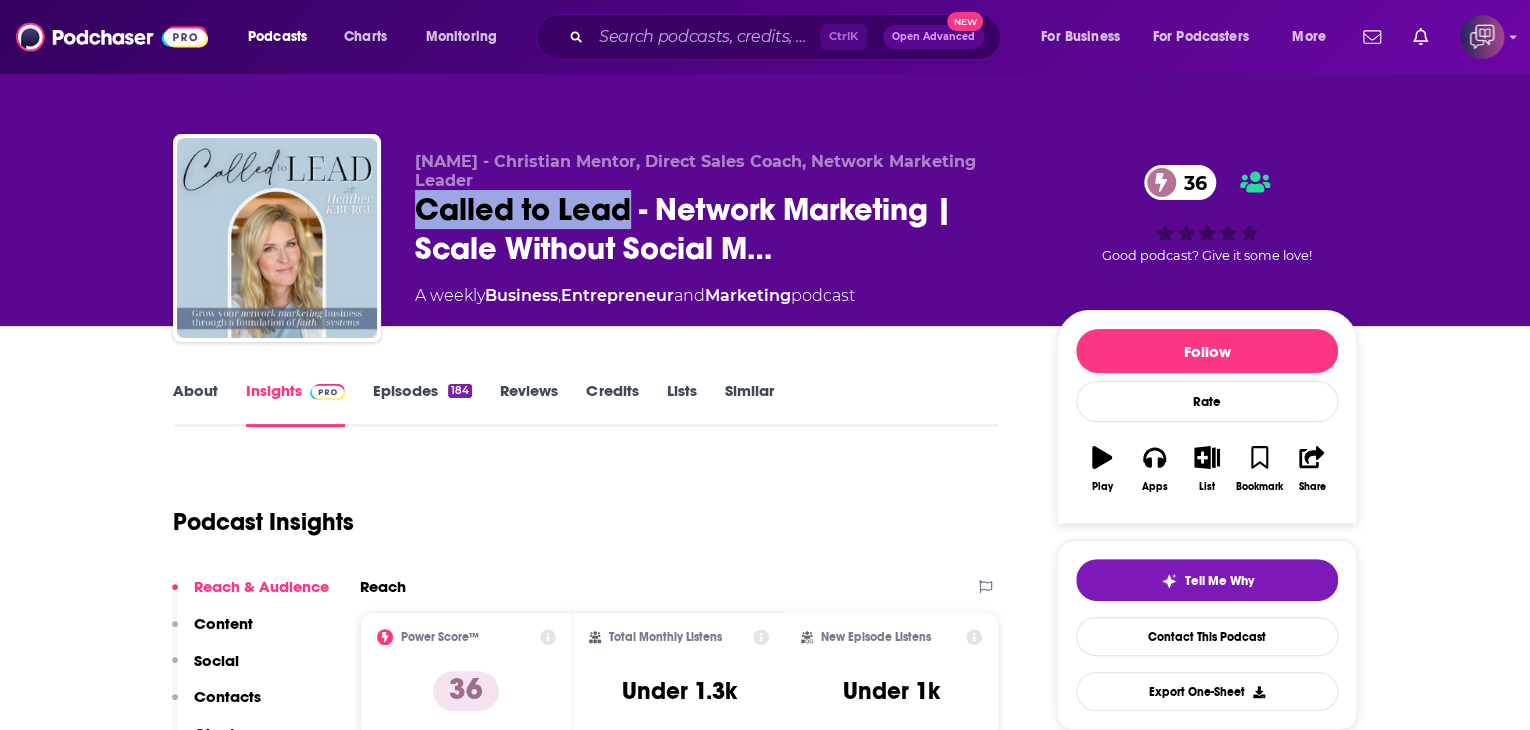 click on "About" at bounding box center (195, 404) 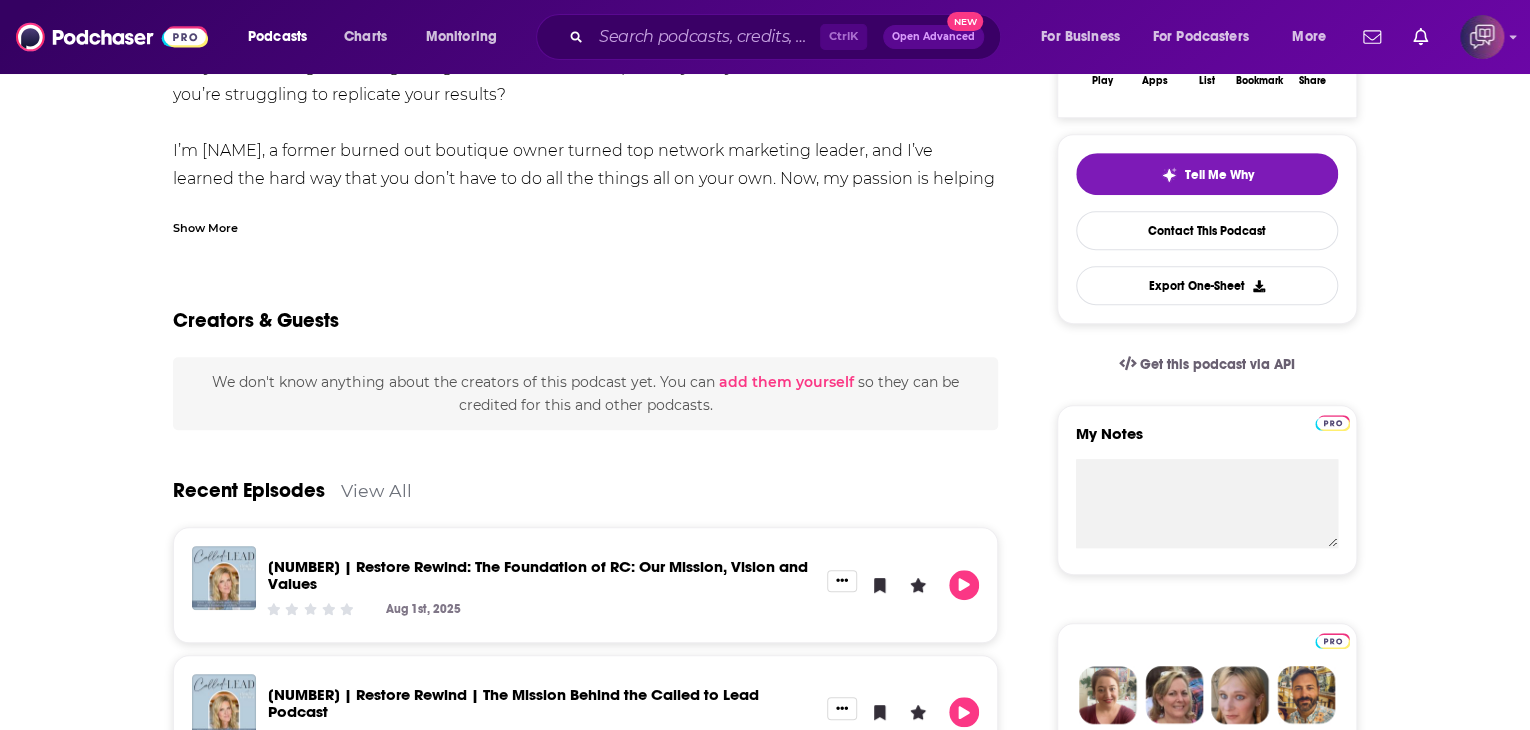 scroll, scrollTop: 600, scrollLeft: 0, axis: vertical 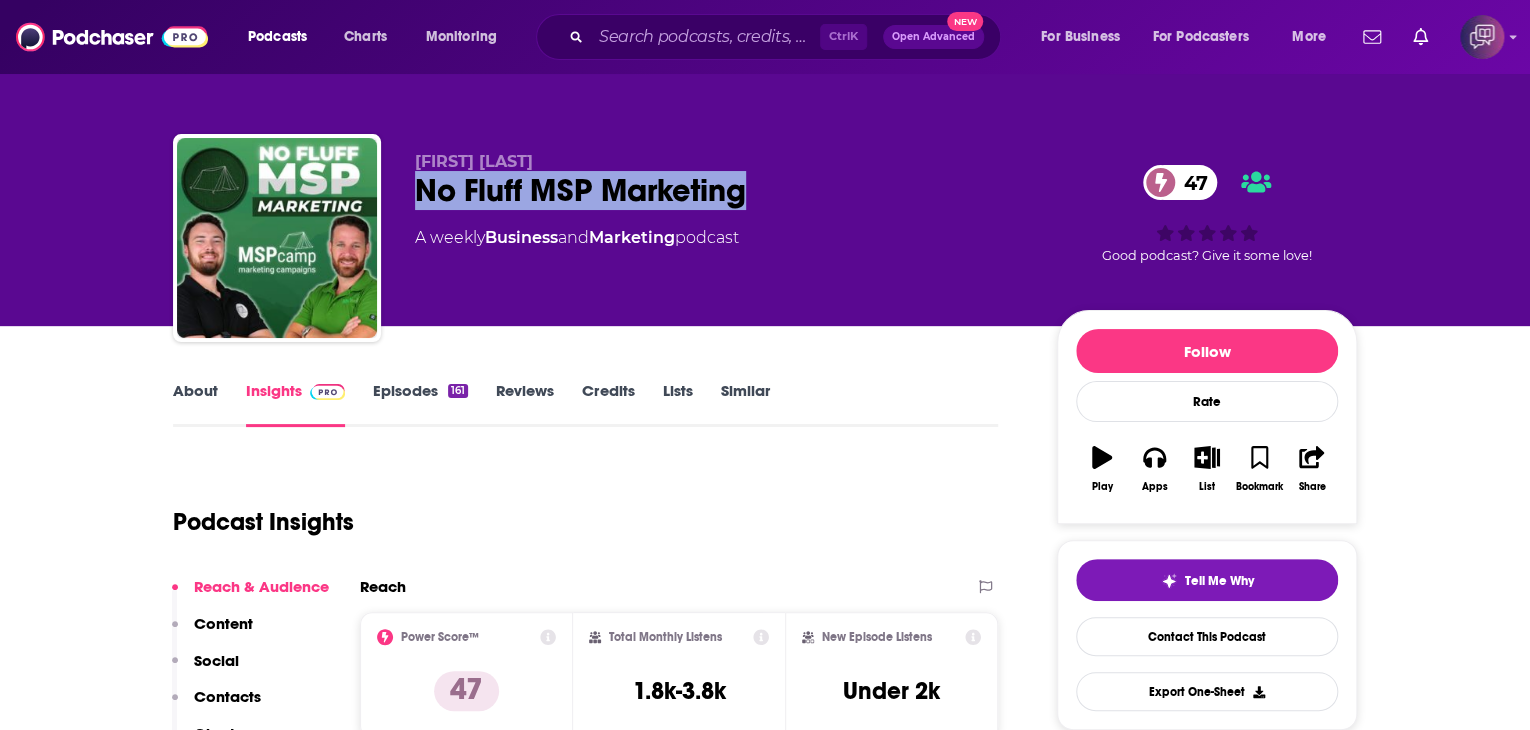 drag, startPoint x: 408, startPoint y: 196, endPoint x: 828, endPoint y: 181, distance: 420.26776 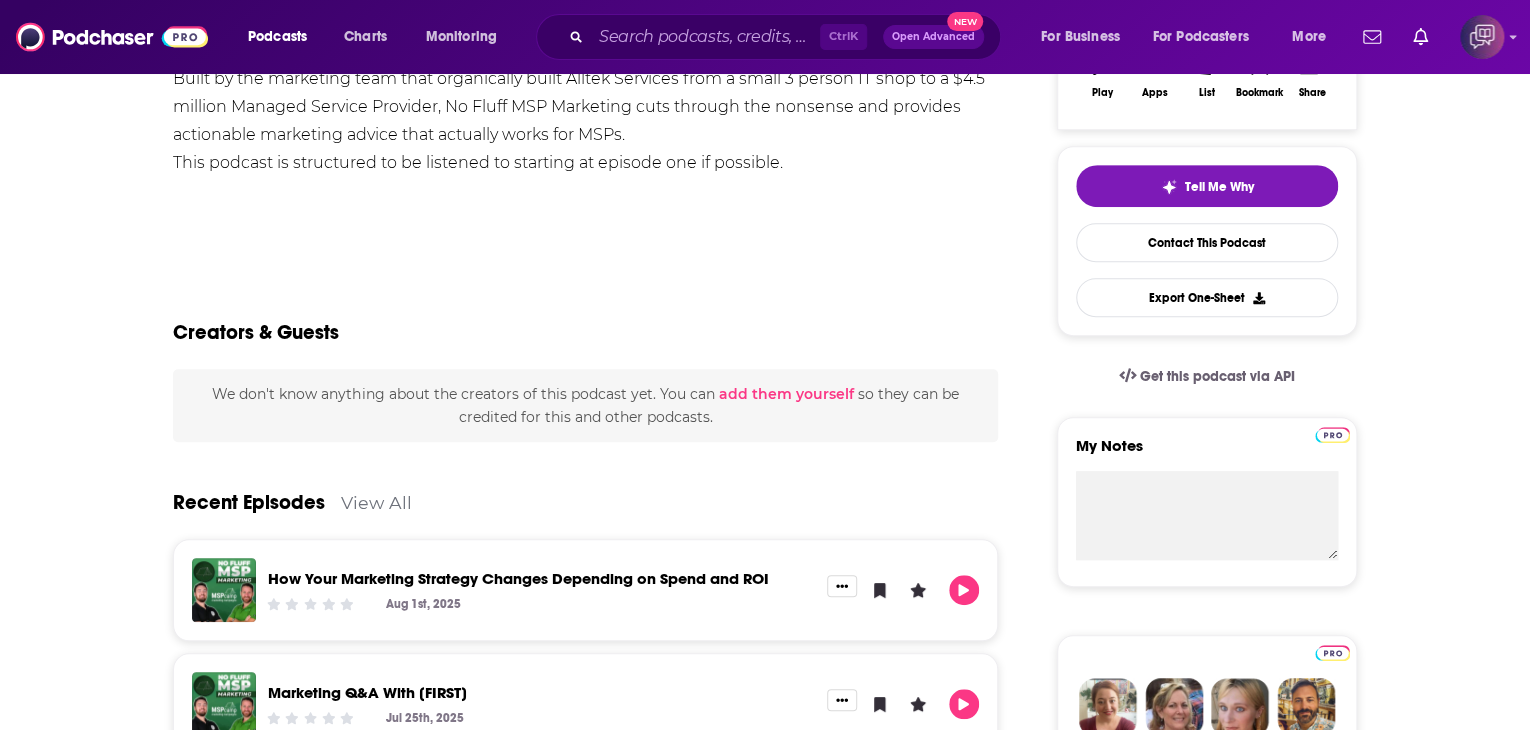 scroll, scrollTop: 400, scrollLeft: 0, axis: vertical 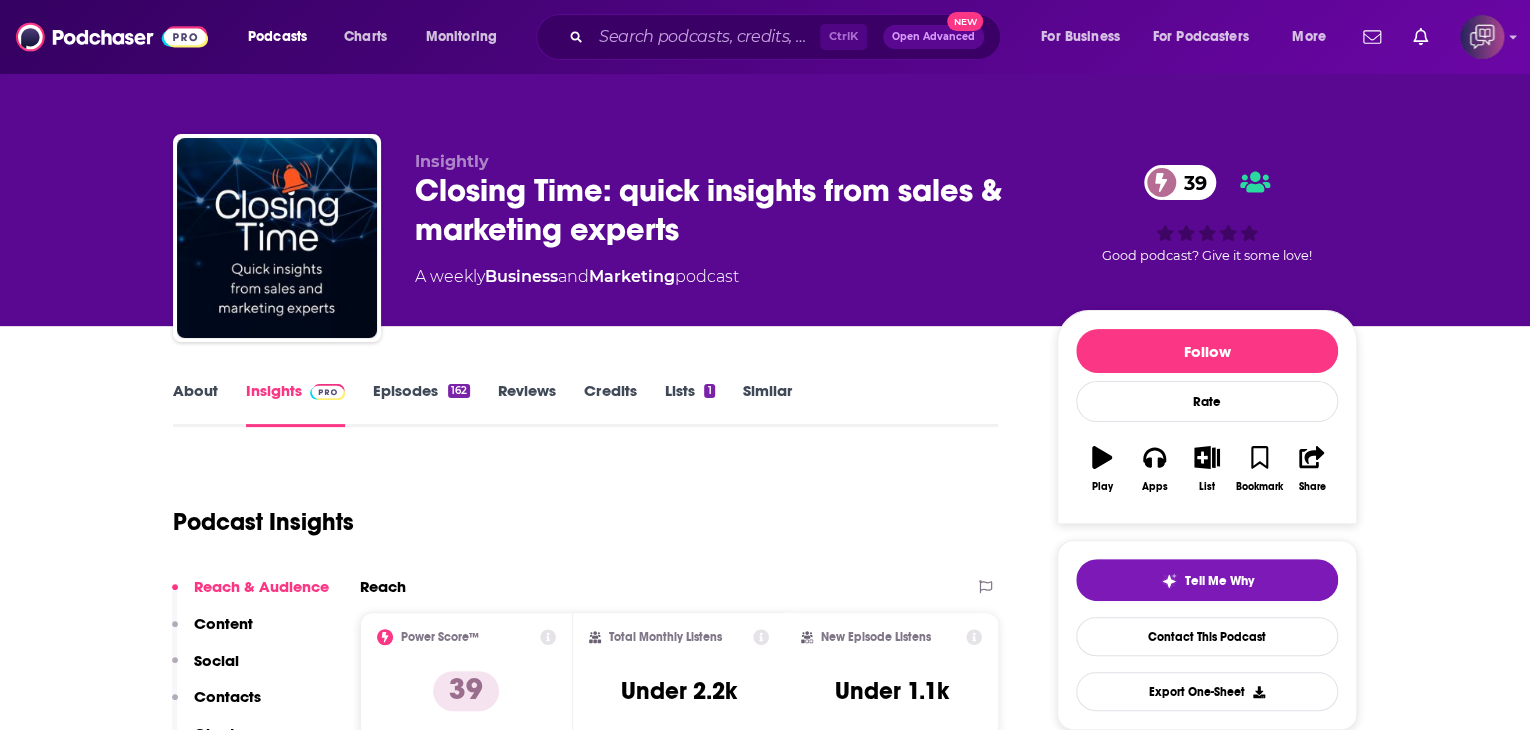 click on "About" at bounding box center [195, 404] 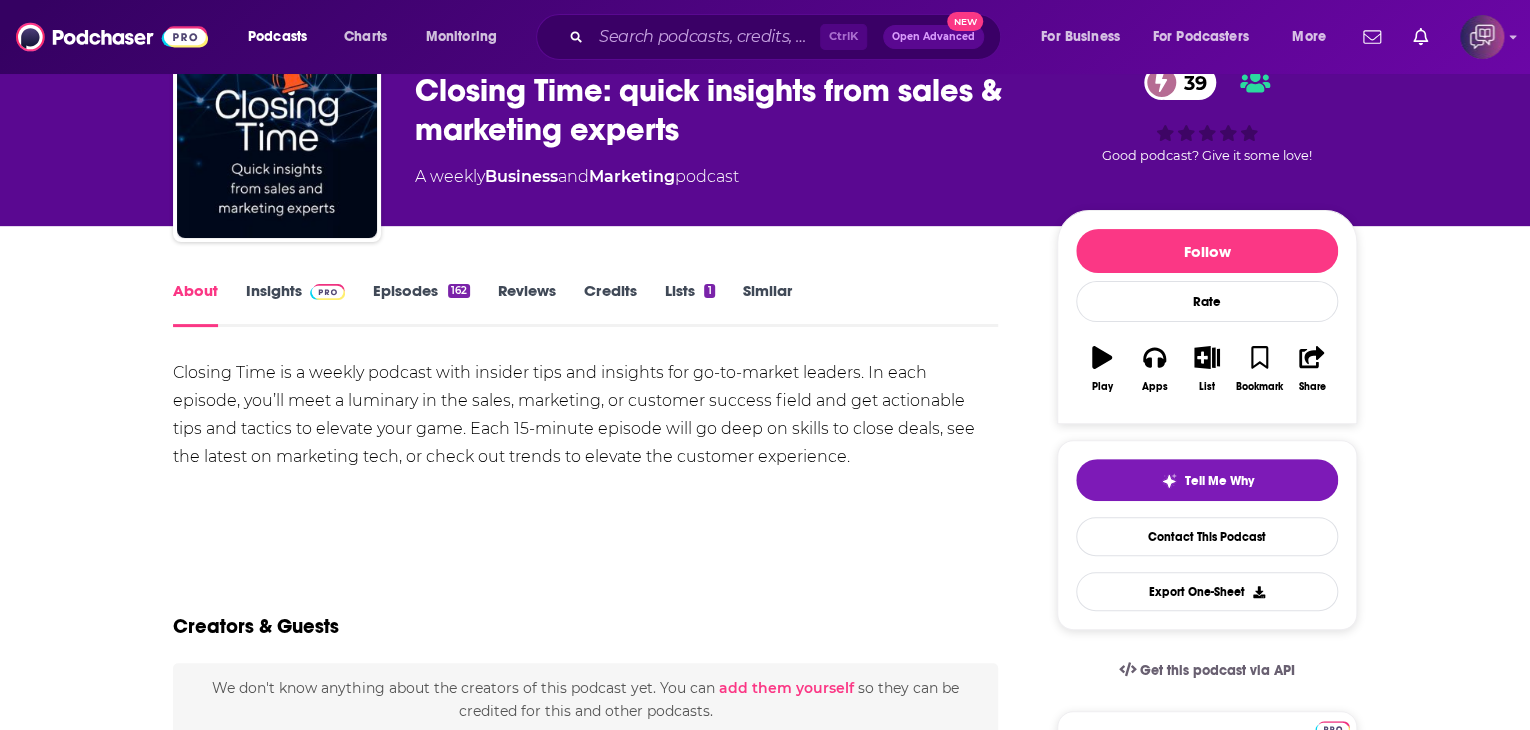 scroll, scrollTop: 0, scrollLeft: 0, axis: both 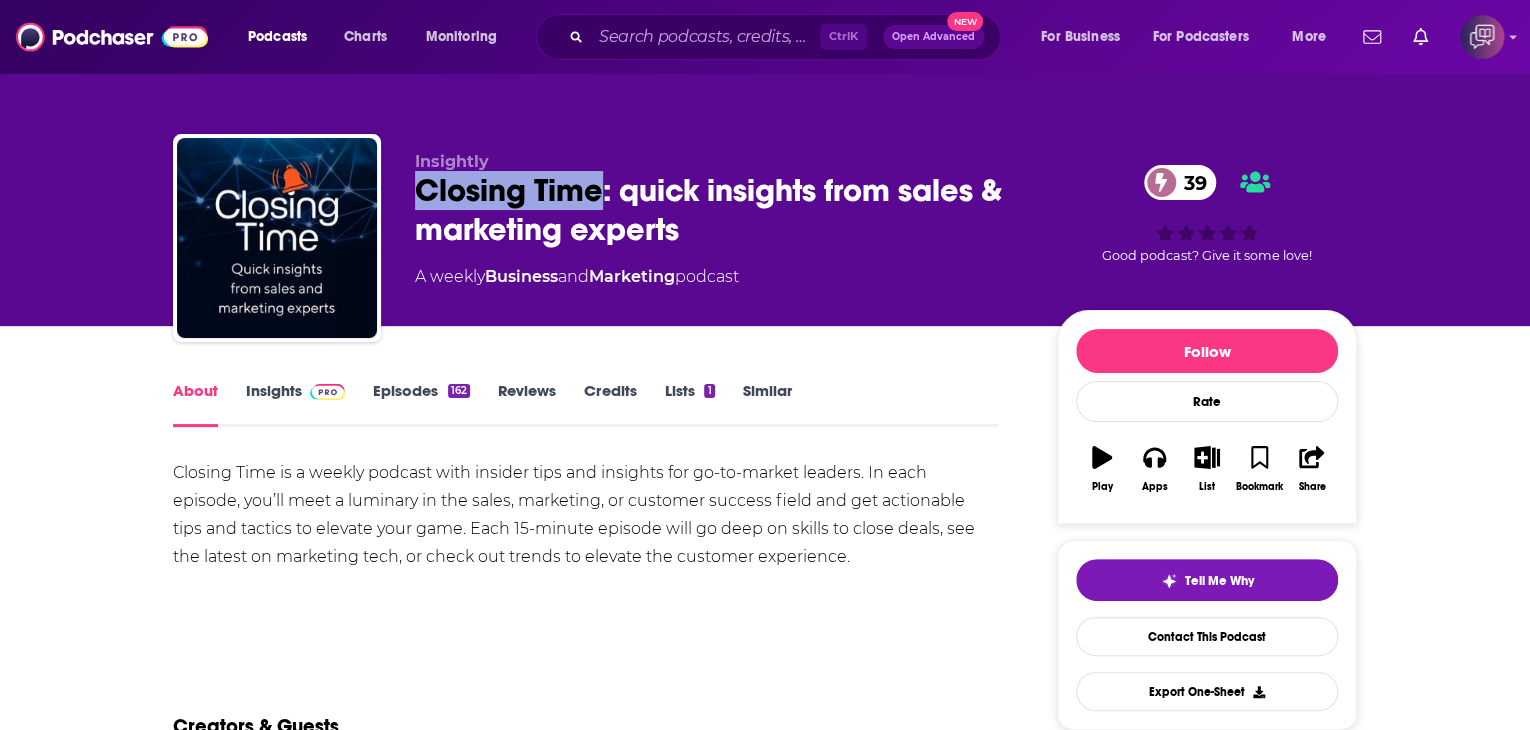drag, startPoint x: 401, startPoint y: 191, endPoint x: 596, endPoint y: 186, distance: 195.06409 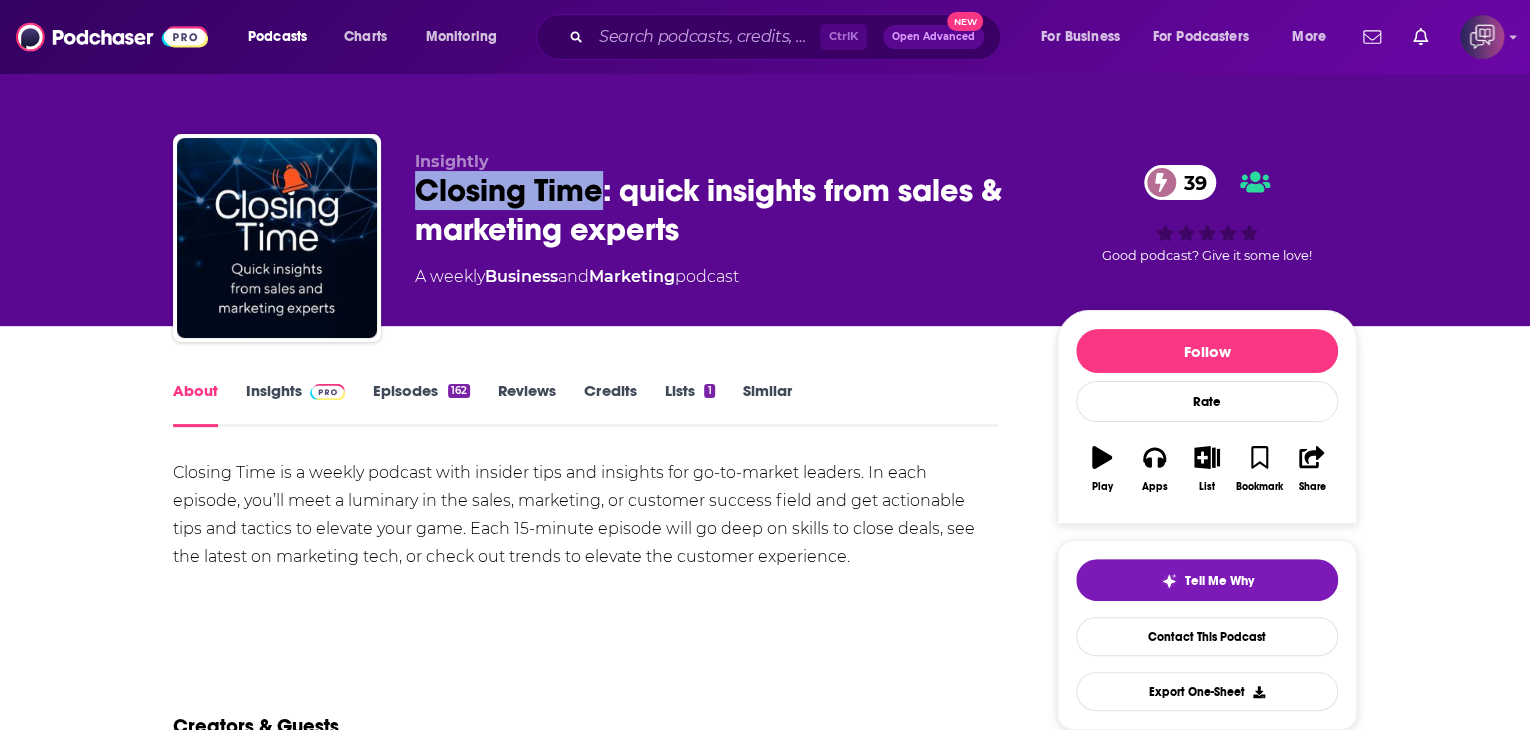 click on "Insightly   Closing Time: quick insights from sales & marketing experts 39 A   weekly  Business  and  Marketing  podcast 39 Good podcast? Give it some love!" at bounding box center [765, 242] 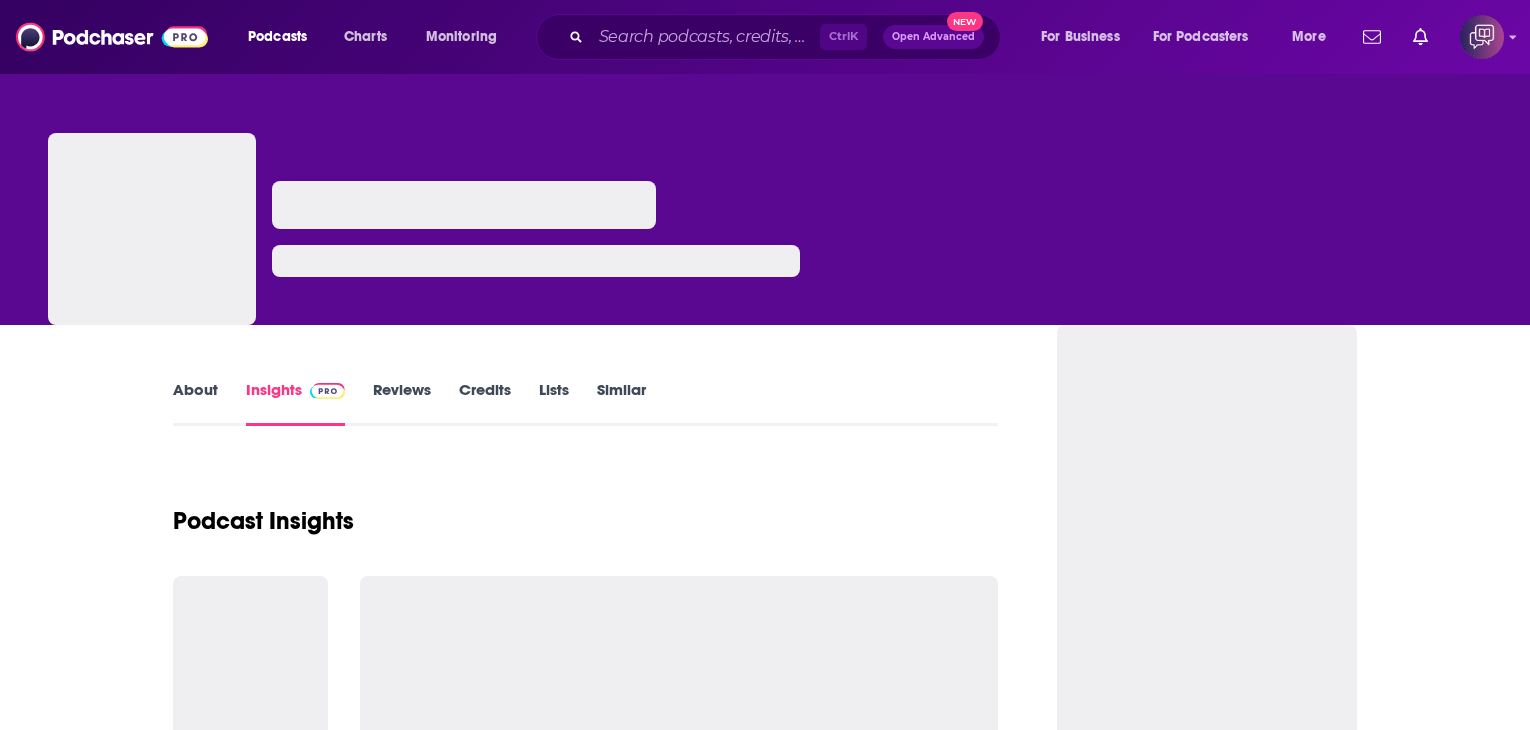 scroll, scrollTop: 0, scrollLeft: 0, axis: both 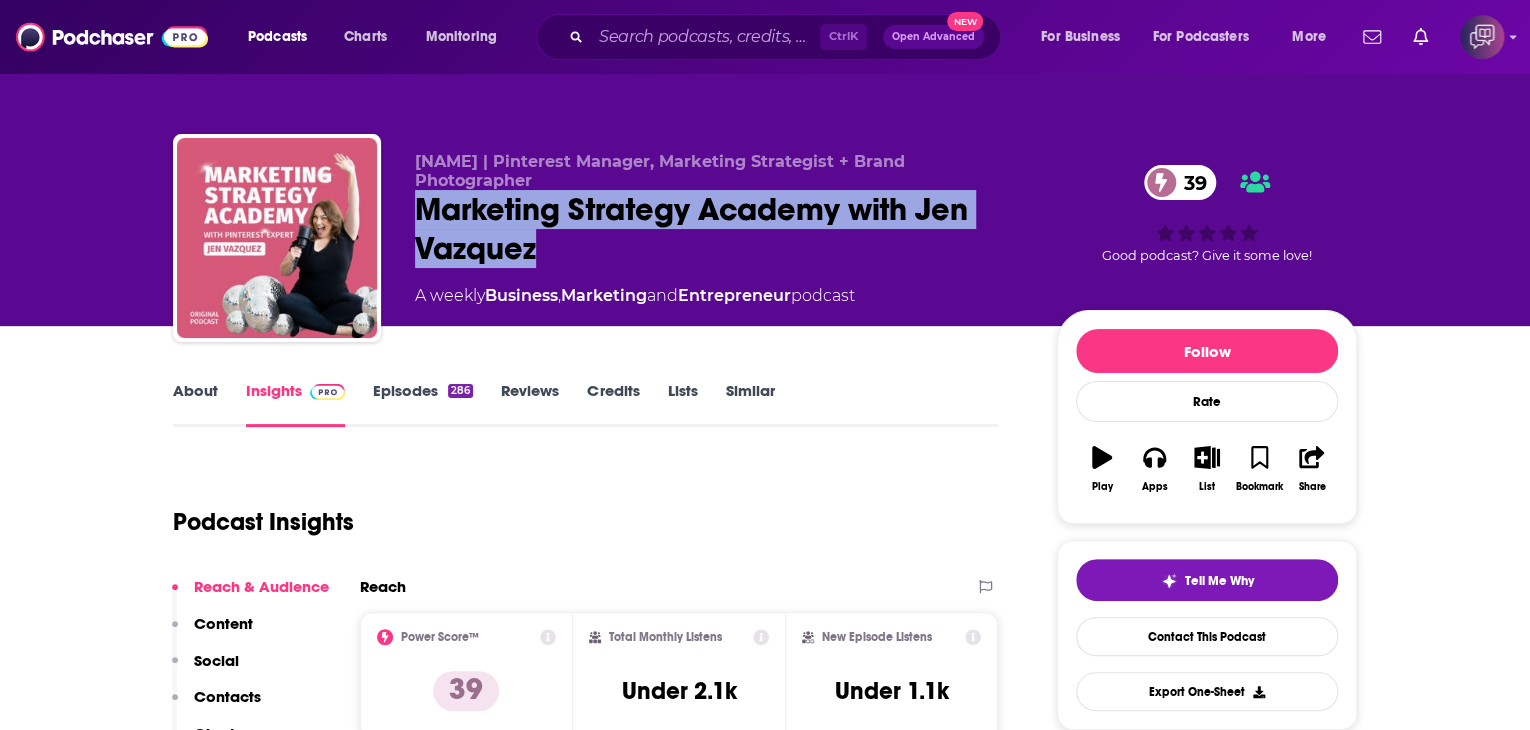 drag, startPoint x: 408, startPoint y: 211, endPoint x: 843, endPoint y: 255, distance: 437.21964 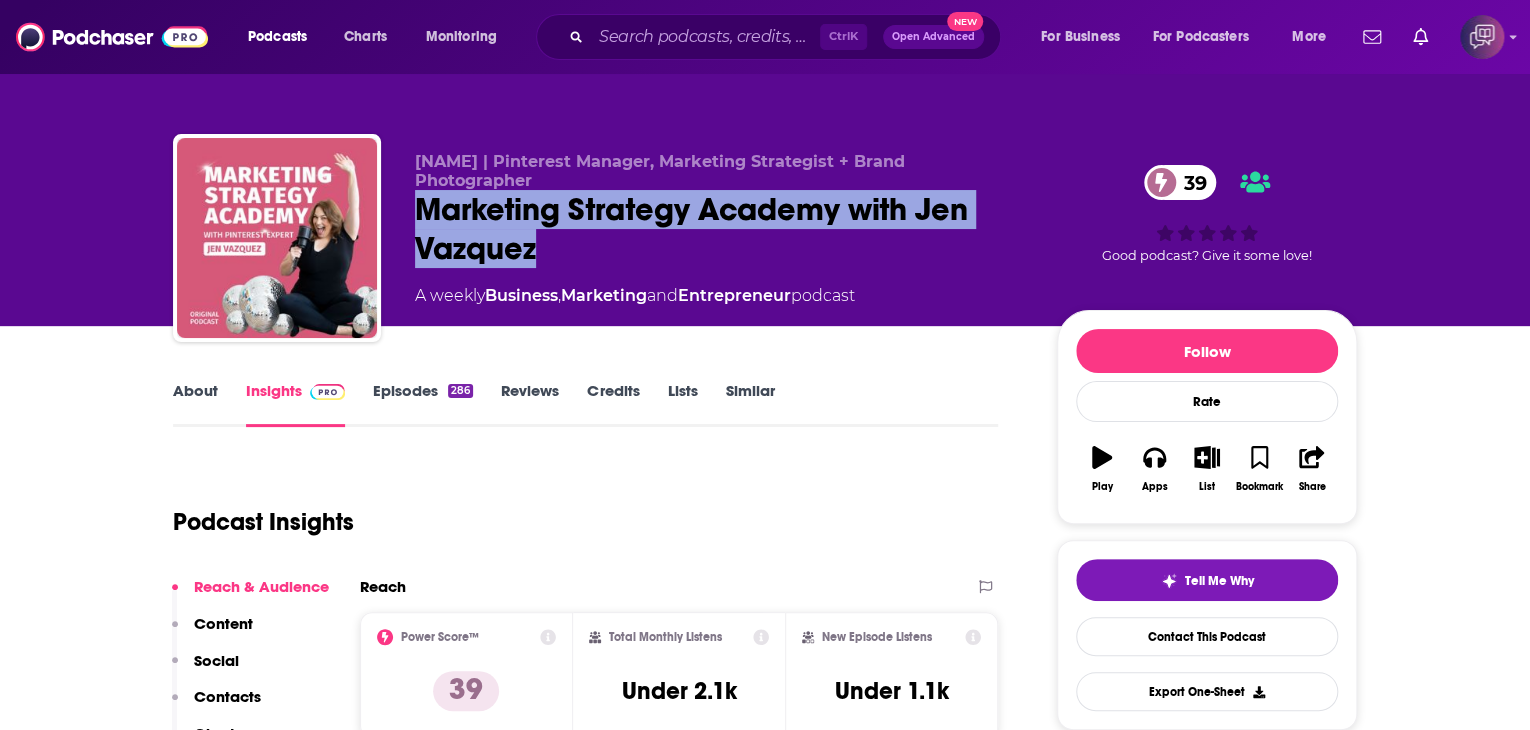 click on "Jen Vazquez | Pinterest Manager, Marketing Strategist + Brand Photographer   Marketing Strategy Academy with Jen Vazquez 39 A   weekly  Business ,  Marketing  and  Entrepreneur  podcast 39 Good podcast? Give it some love!" at bounding box center [765, 242] 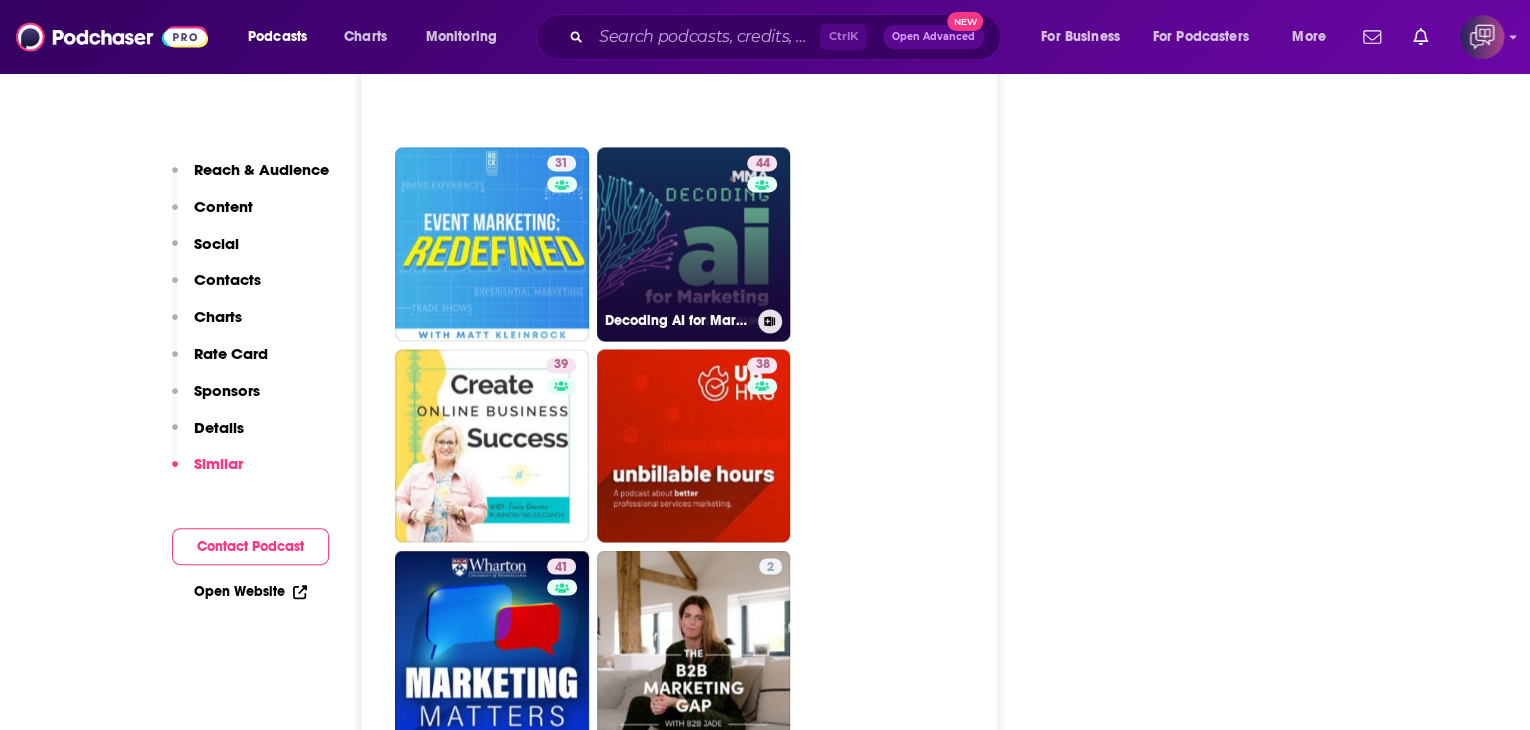 scroll, scrollTop: 5300, scrollLeft: 0, axis: vertical 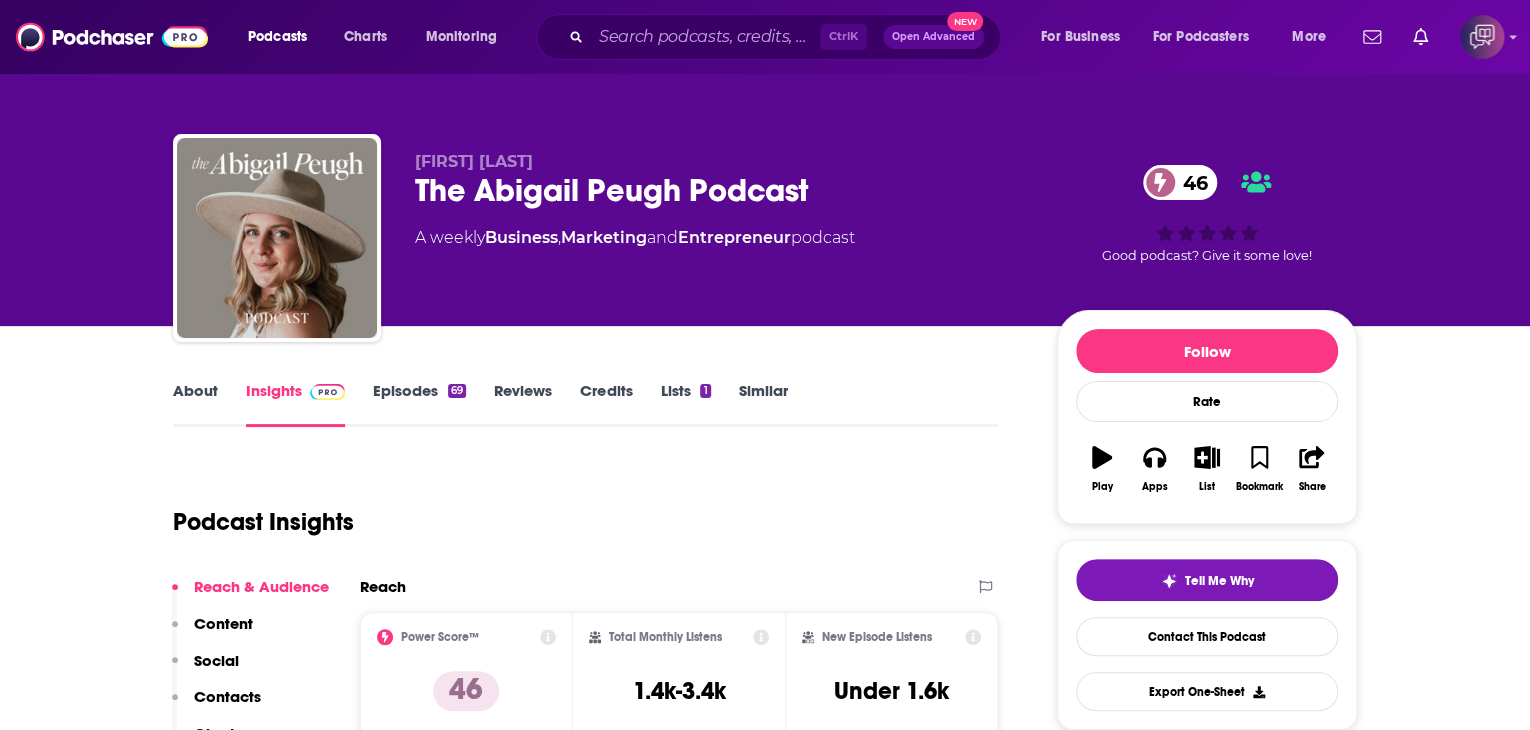click on "About" at bounding box center (195, 404) 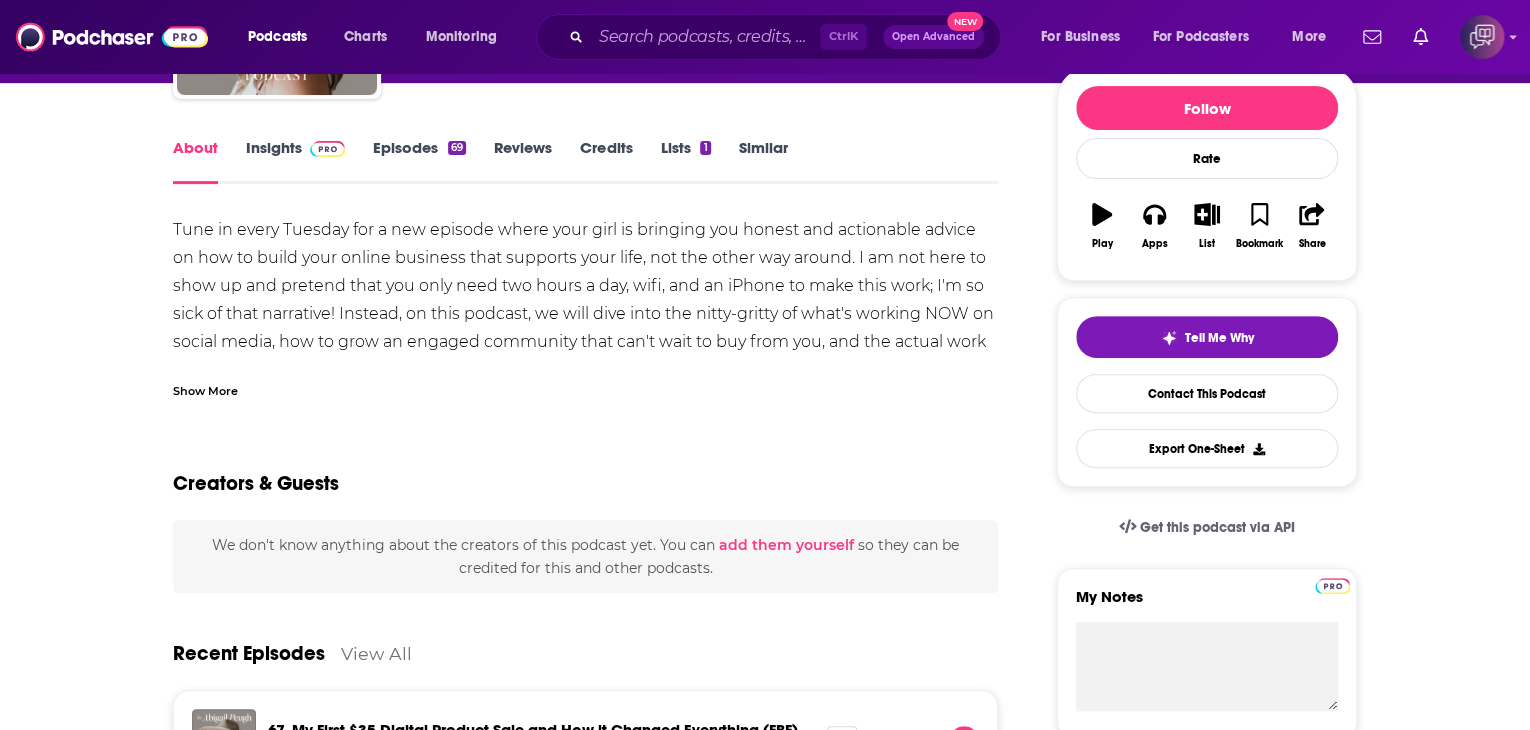 scroll, scrollTop: 0, scrollLeft: 0, axis: both 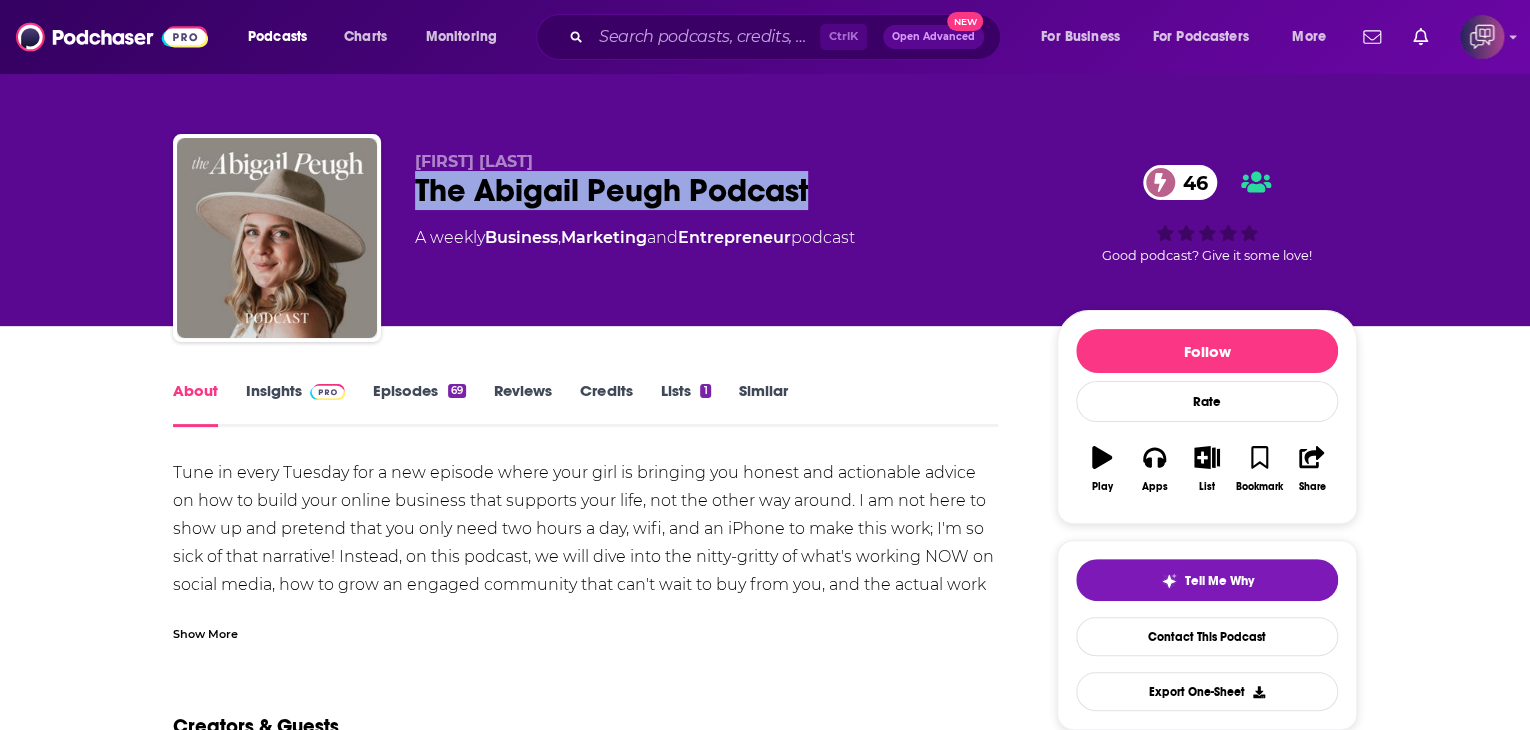 drag, startPoint x: 408, startPoint y: 205, endPoint x: 813, endPoint y: 176, distance: 406.03696 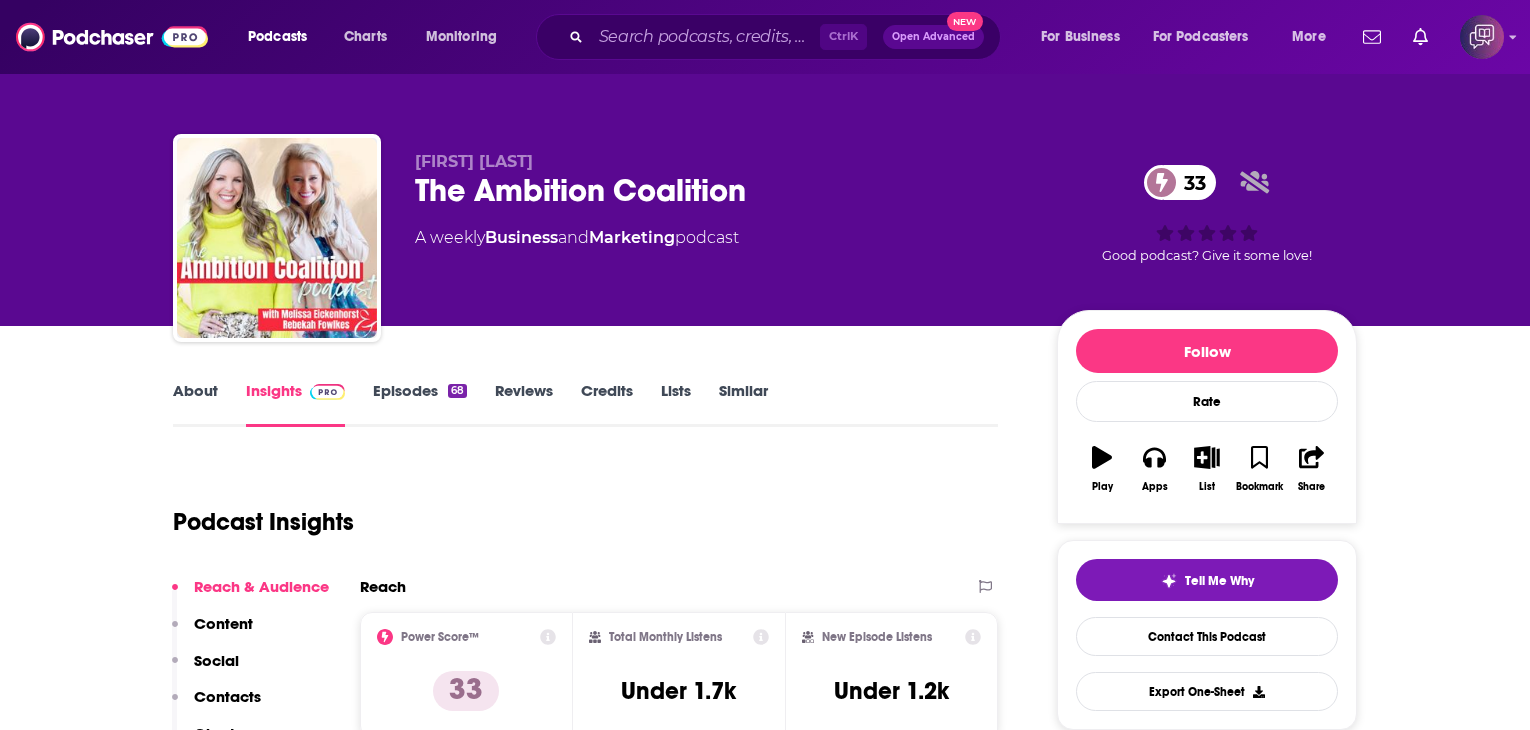 scroll, scrollTop: 0, scrollLeft: 0, axis: both 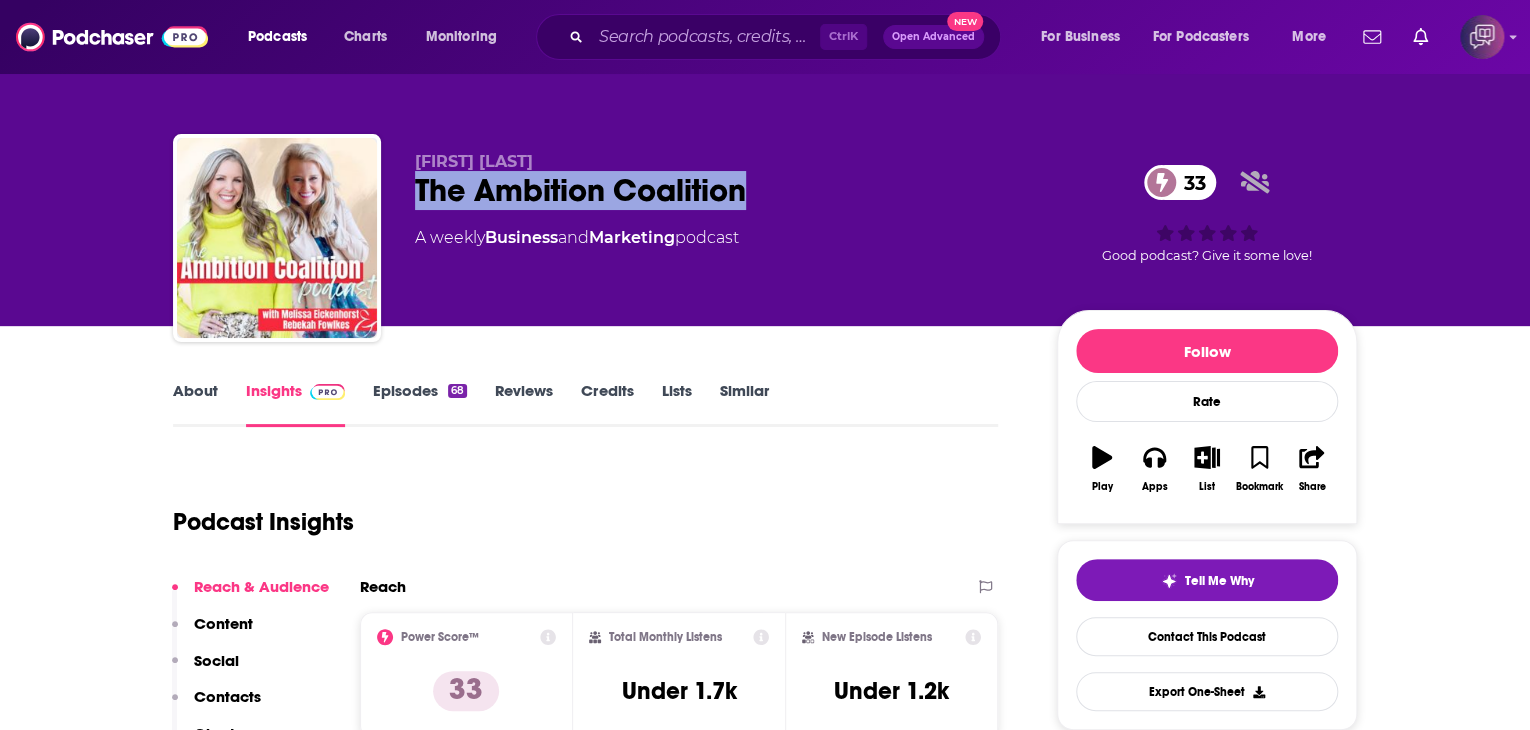 drag, startPoint x: 410, startPoint y: 193, endPoint x: 760, endPoint y: 196, distance: 350.01285 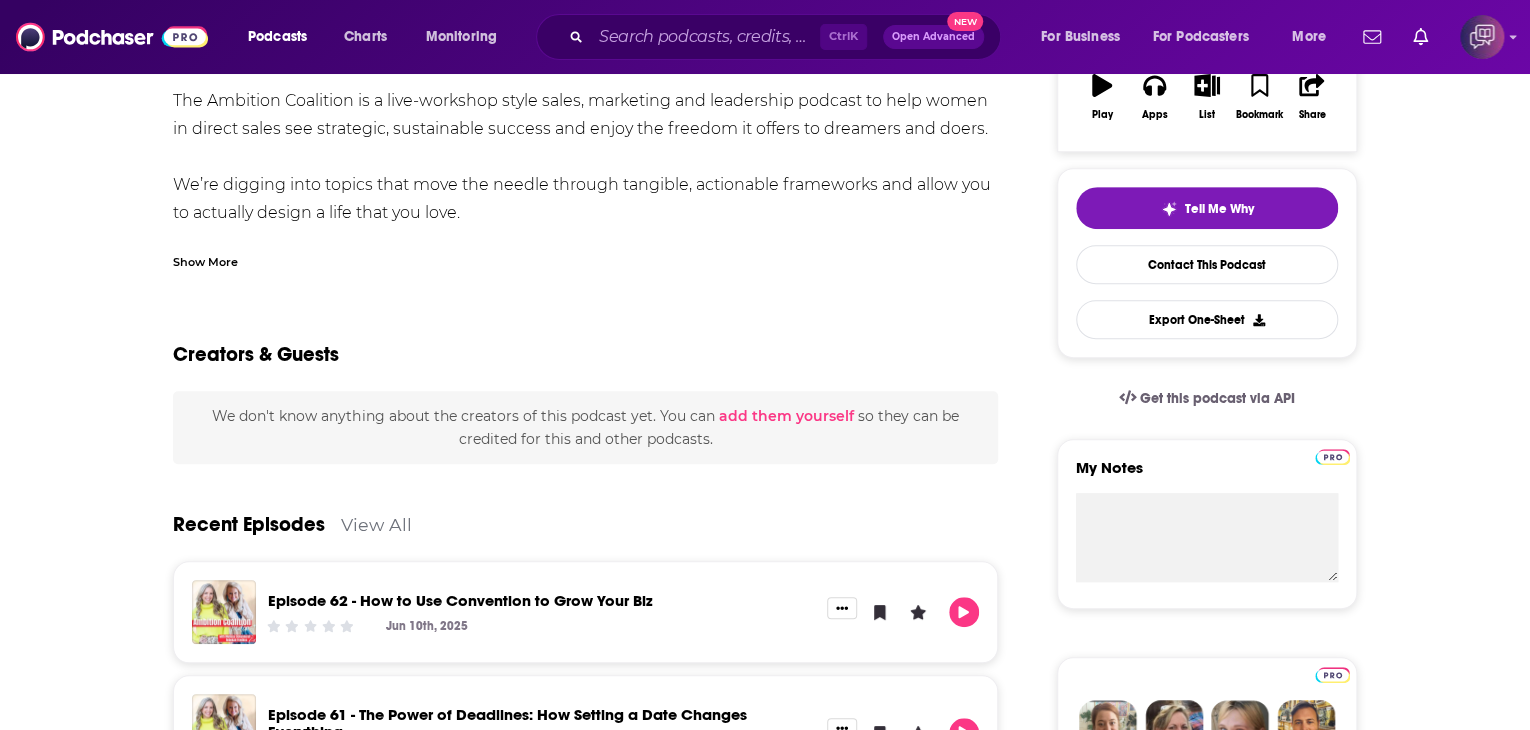 scroll, scrollTop: 400, scrollLeft: 0, axis: vertical 